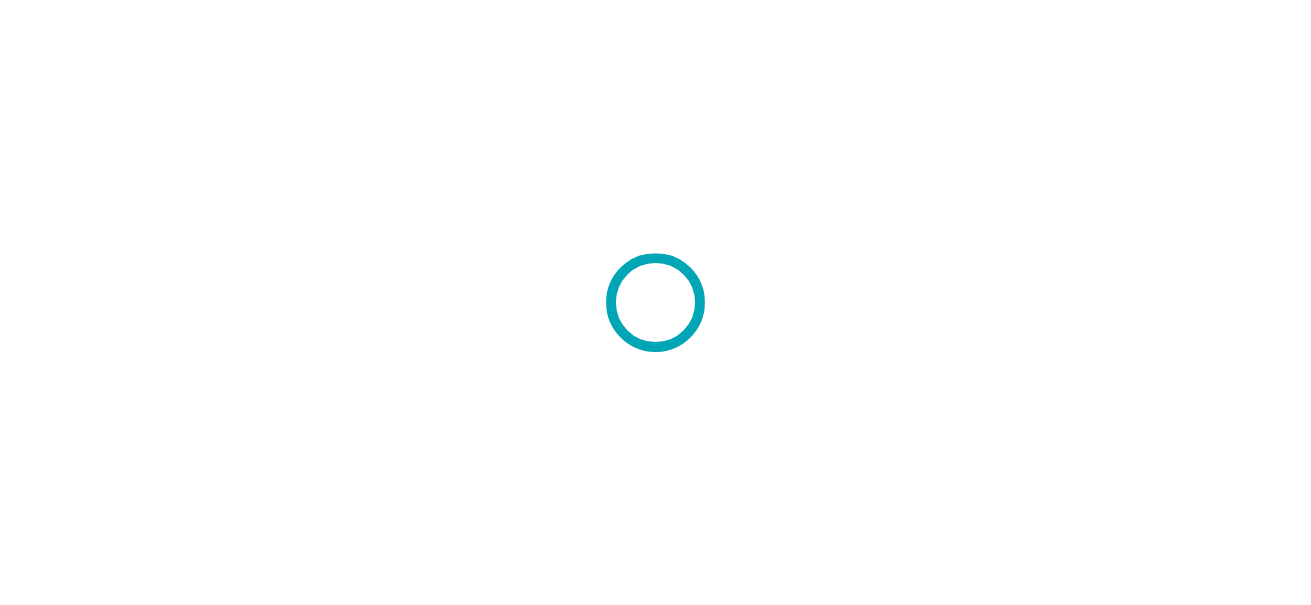 scroll, scrollTop: 0, scrollLeft: 0, axis: both 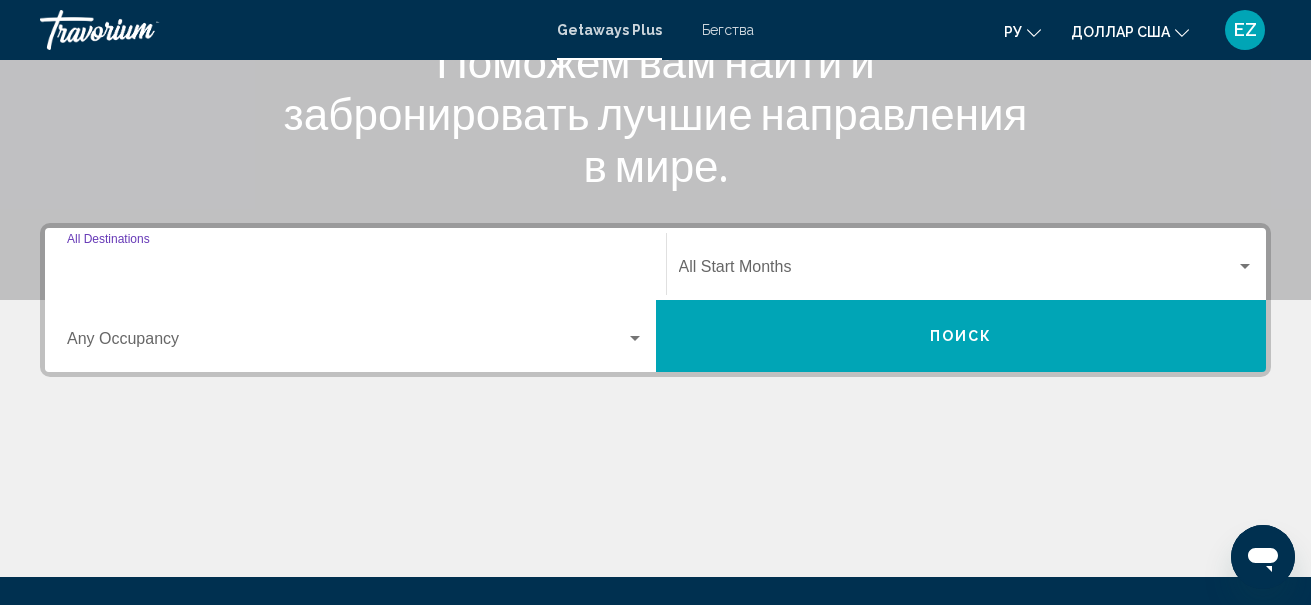 click on "Destination All Destinations" at bounding box center [355, 271] 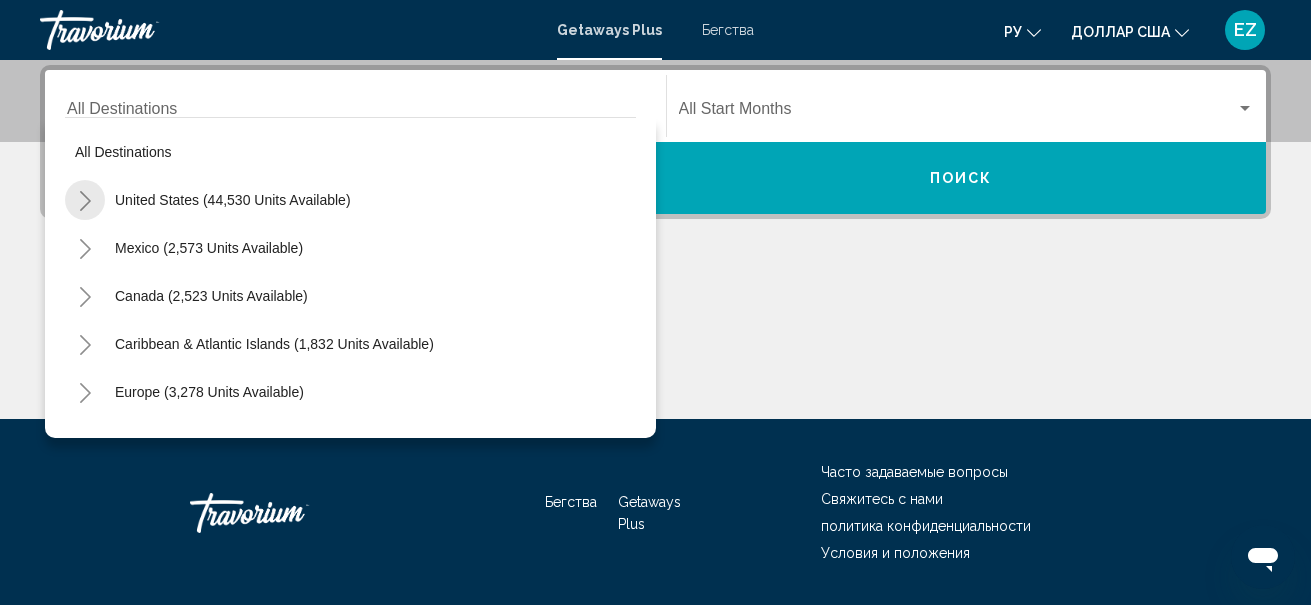 click 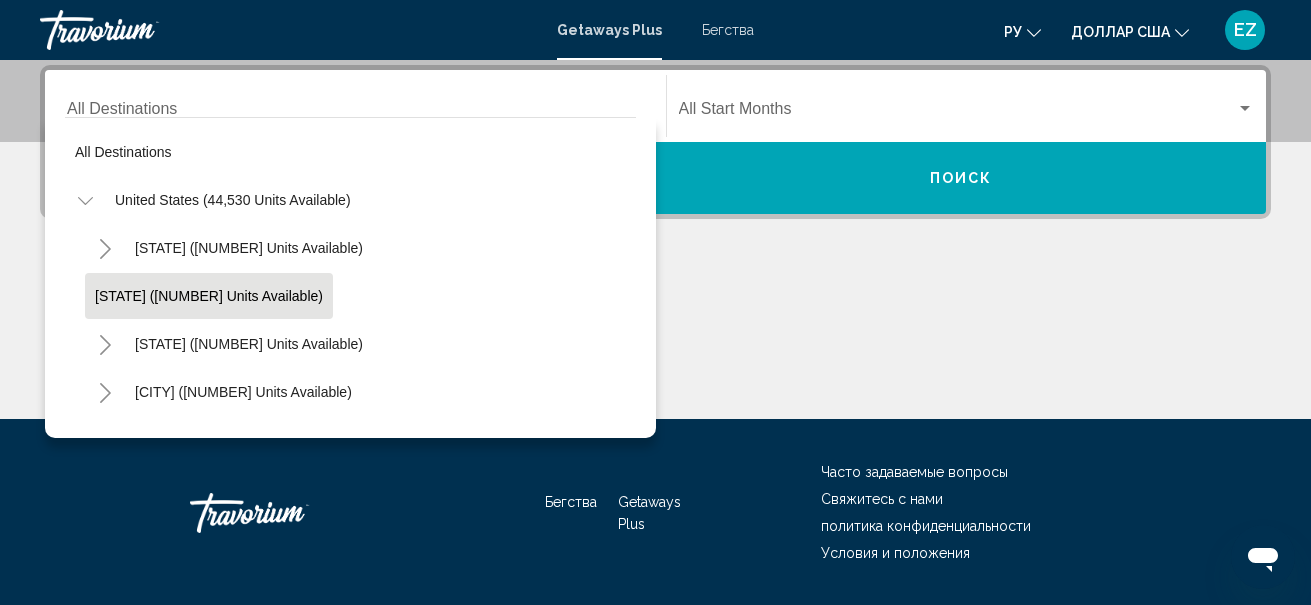scroll, scrollTop: 100, scrollLeft: 0, axis: vertical 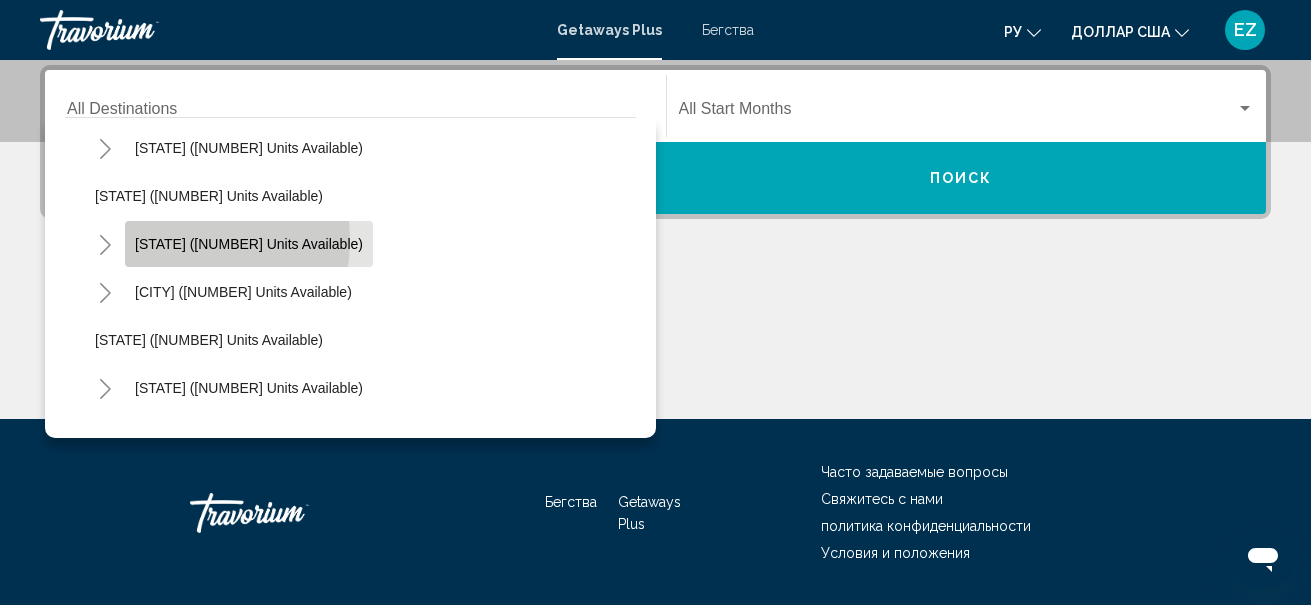 click on "[STATE] ([NUMBER] units available)" 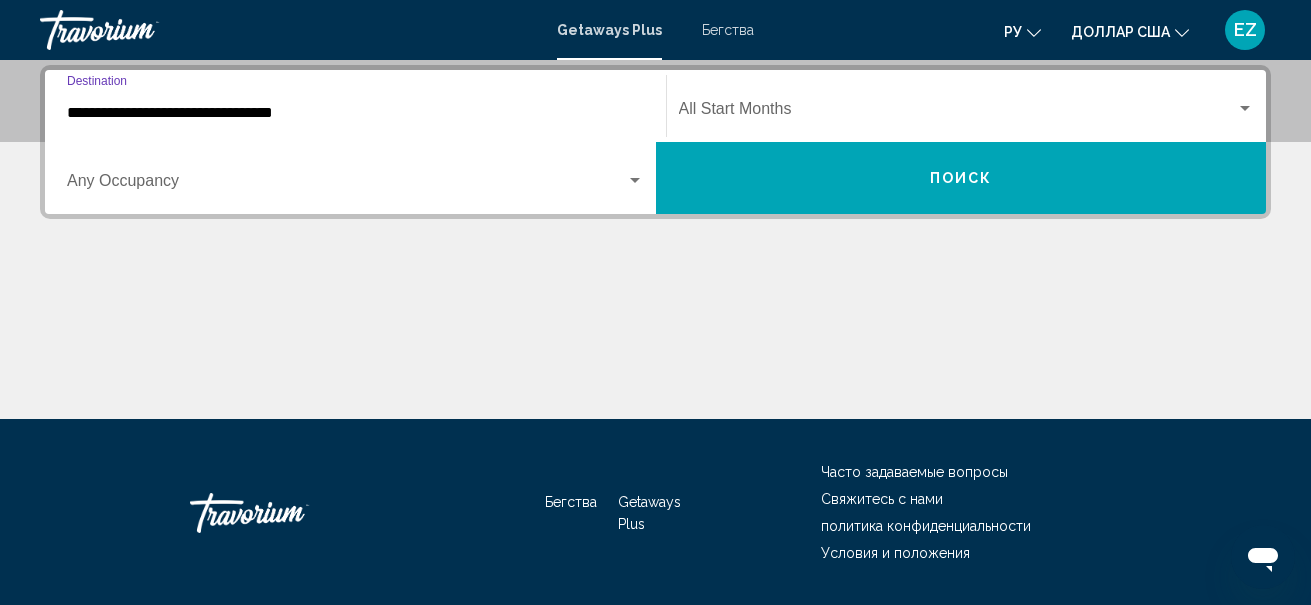click on "**********" at bounding box center (355, 113) 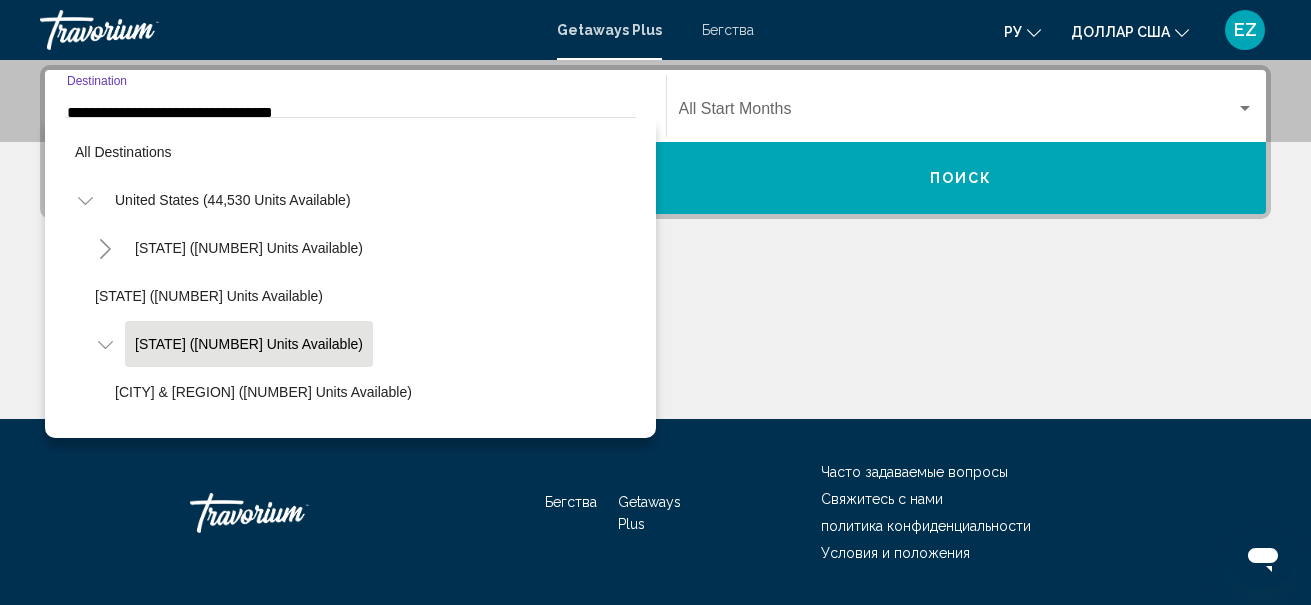 scroll, scrollTop: 429, scrollLeft: 0, axis: vertical 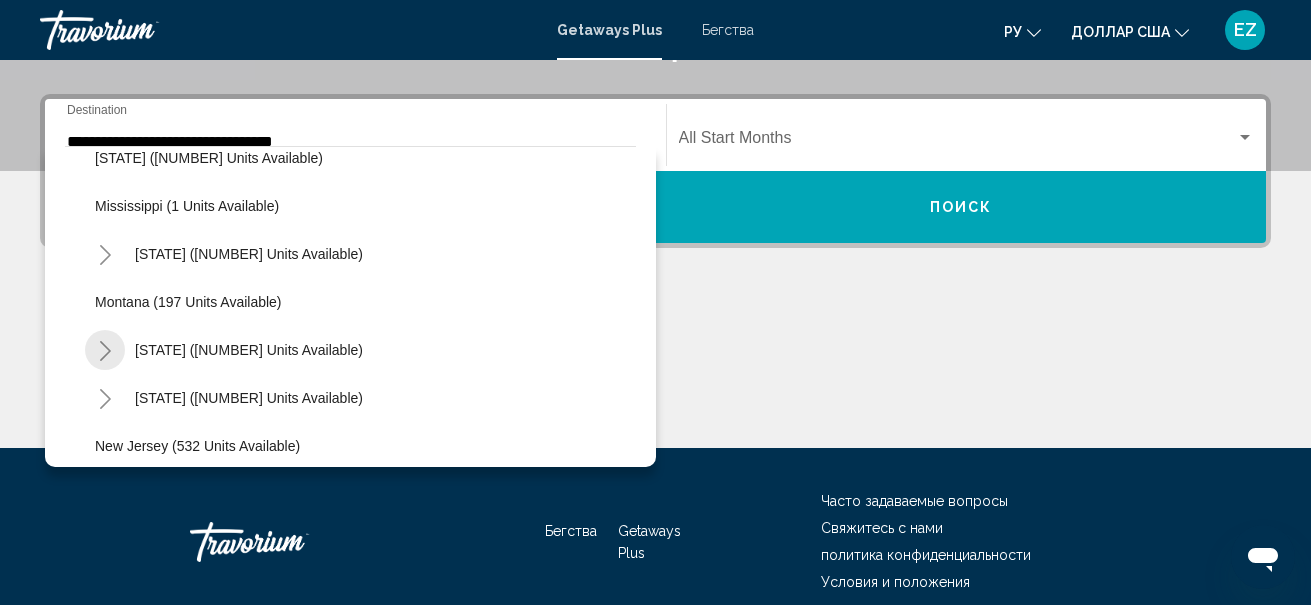 click 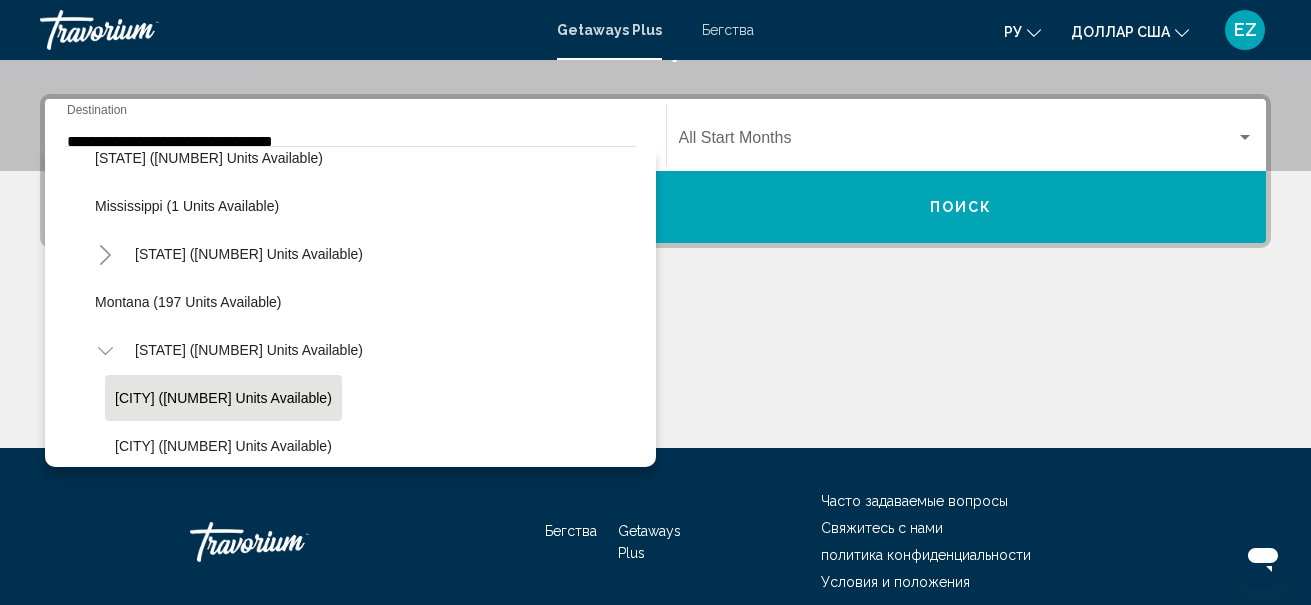 scroll, scrollTop: 1371, scrollLeft: 0, axis: vertical 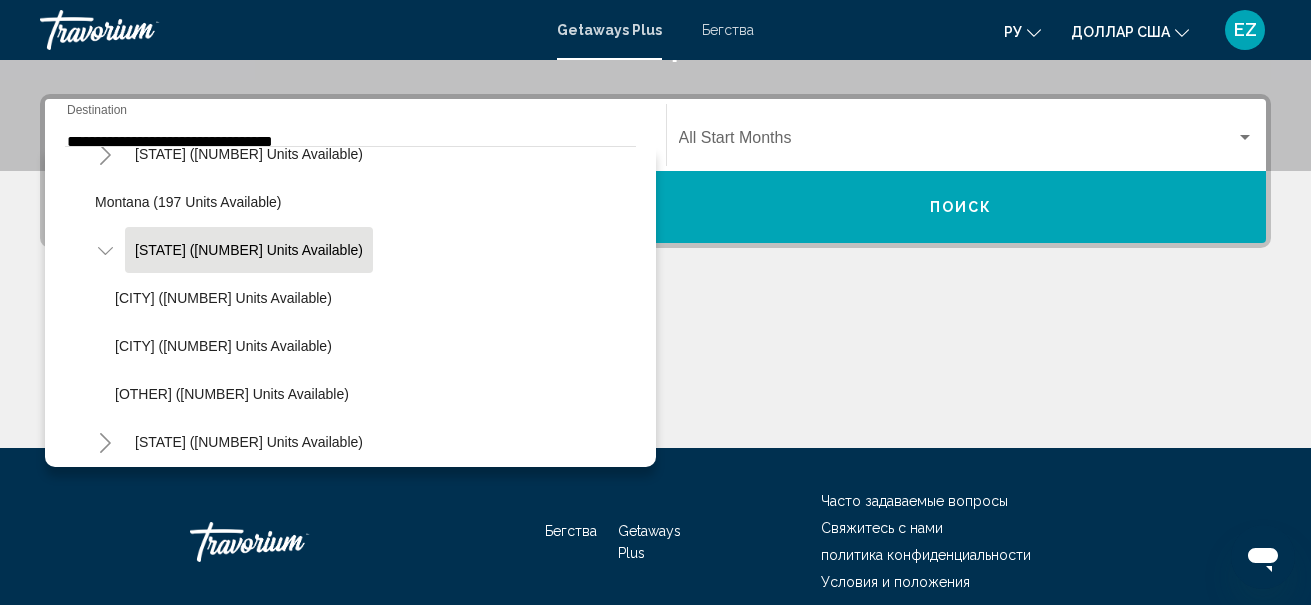 click on "[STATE] ([NUMBER] units available)" 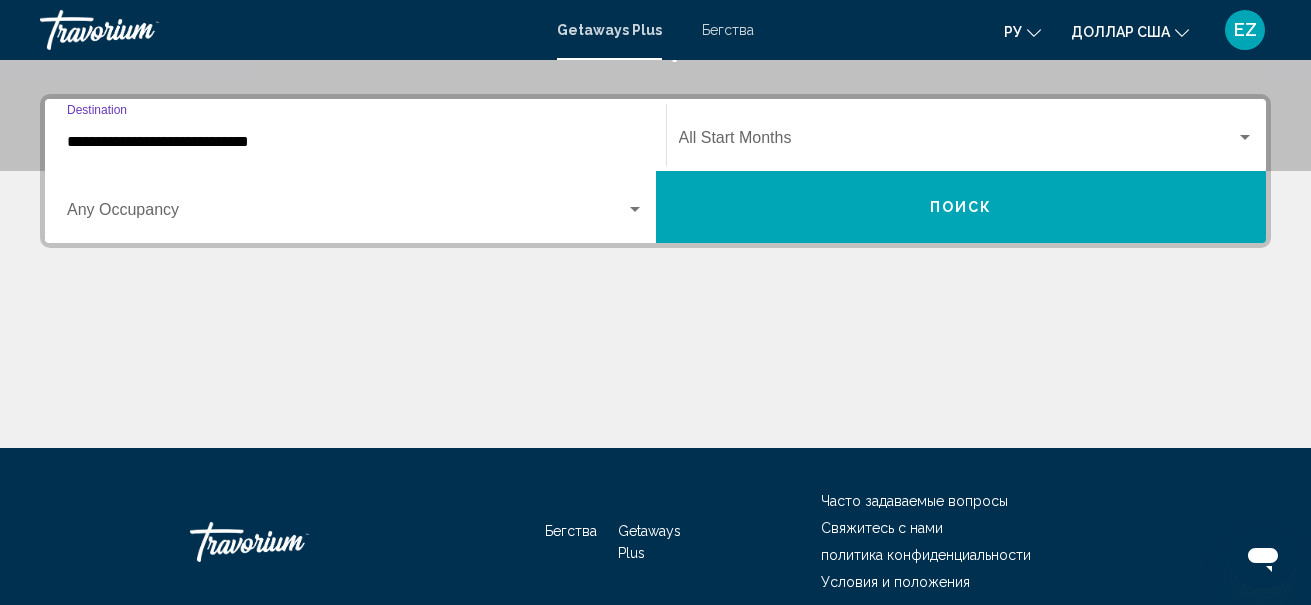 scroll, scrollTop: 458, scrollLeft: 0, axis: vertical 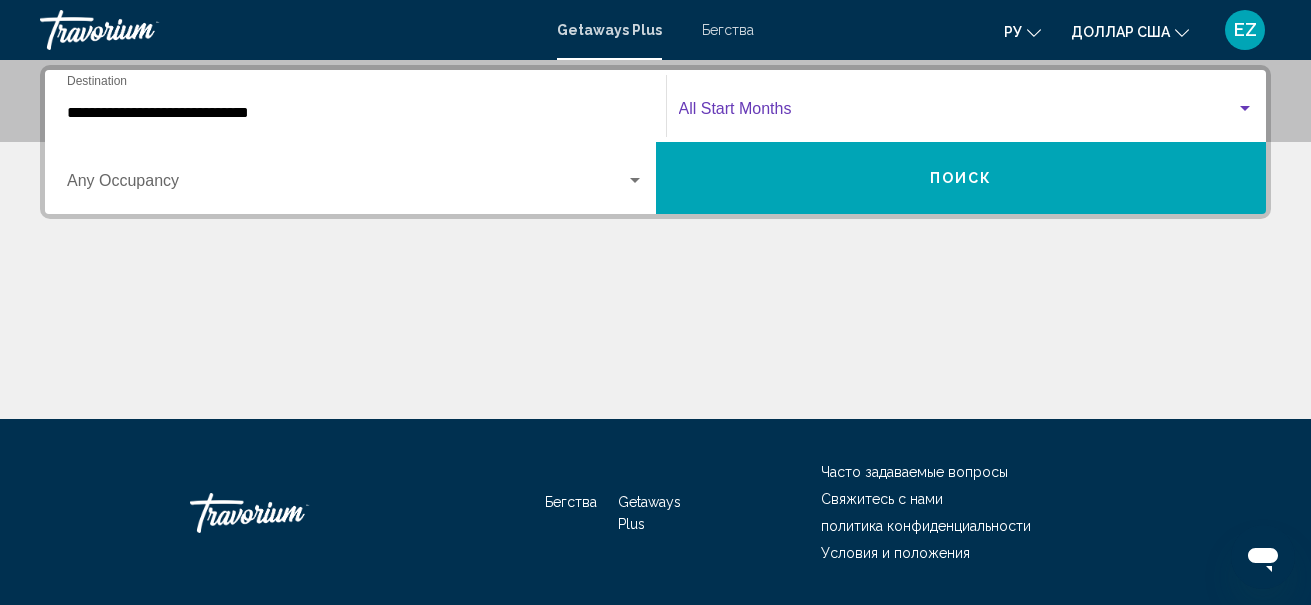 click at bounding box center [958, 113] 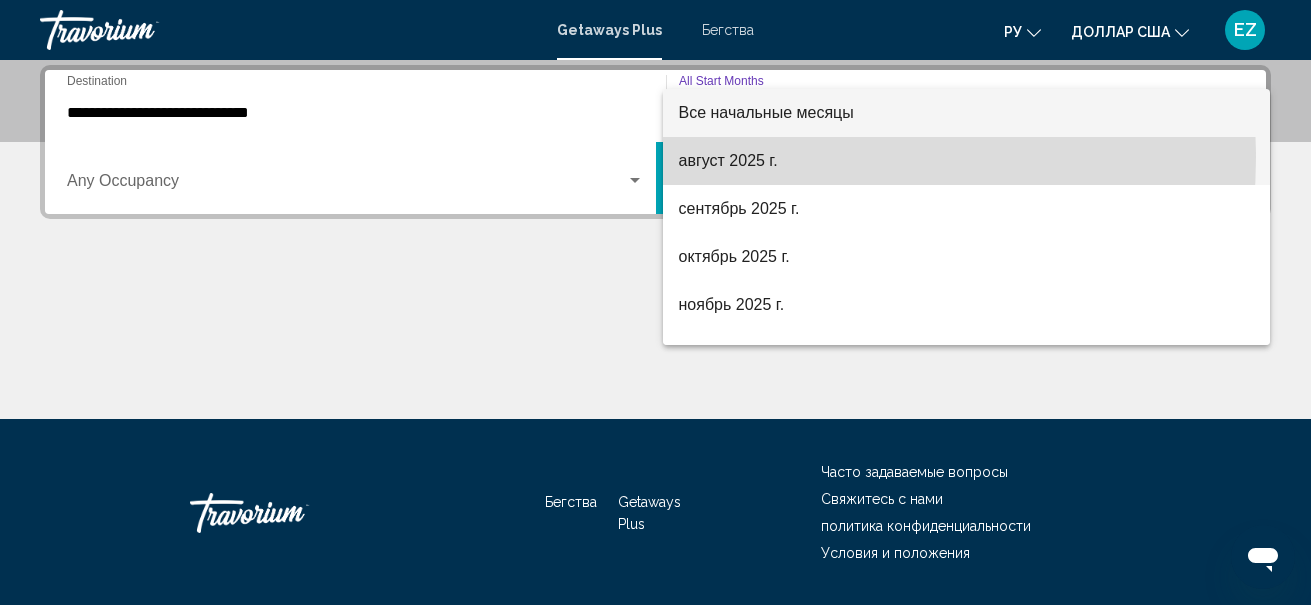 click on "август 2025 г." at bounding box center (728, 160) 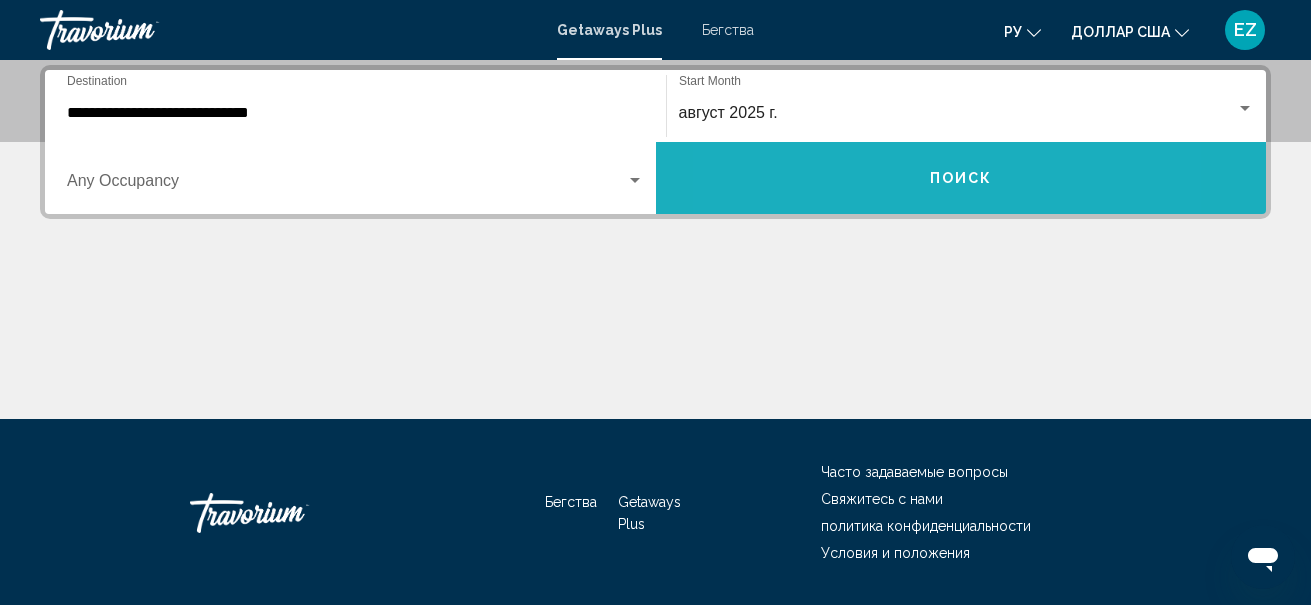 click on "Поиск" at bounding box center (961, 178) 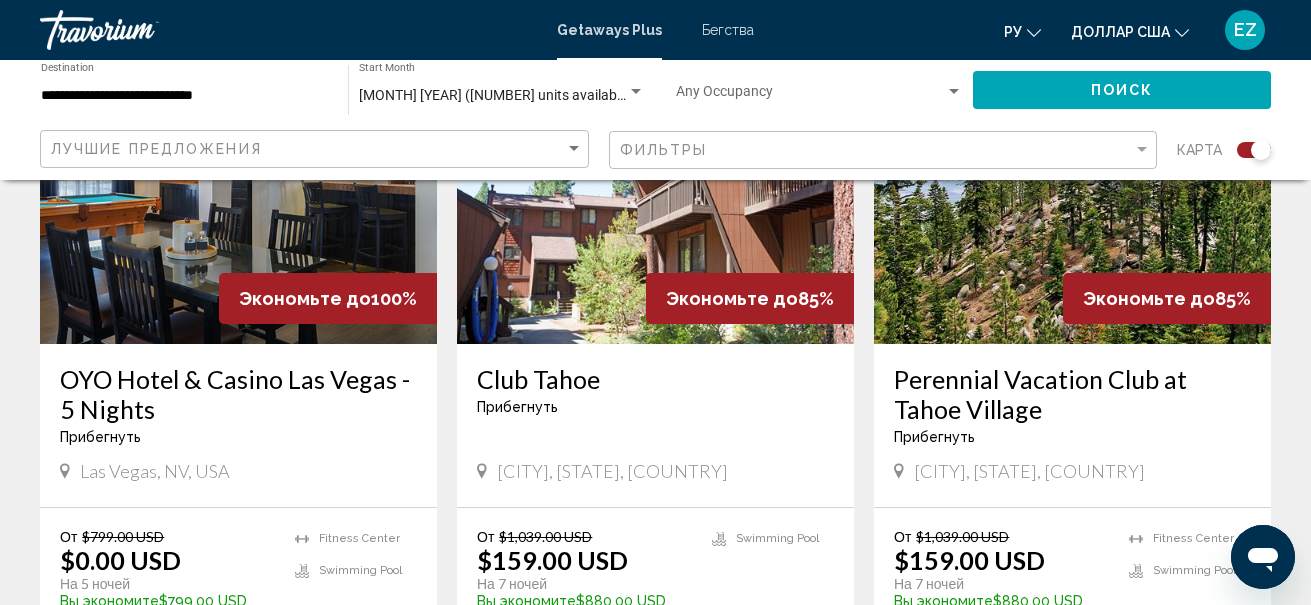 scroll, scrollTop: 3100, scrollLeft: 0, axis: vertical 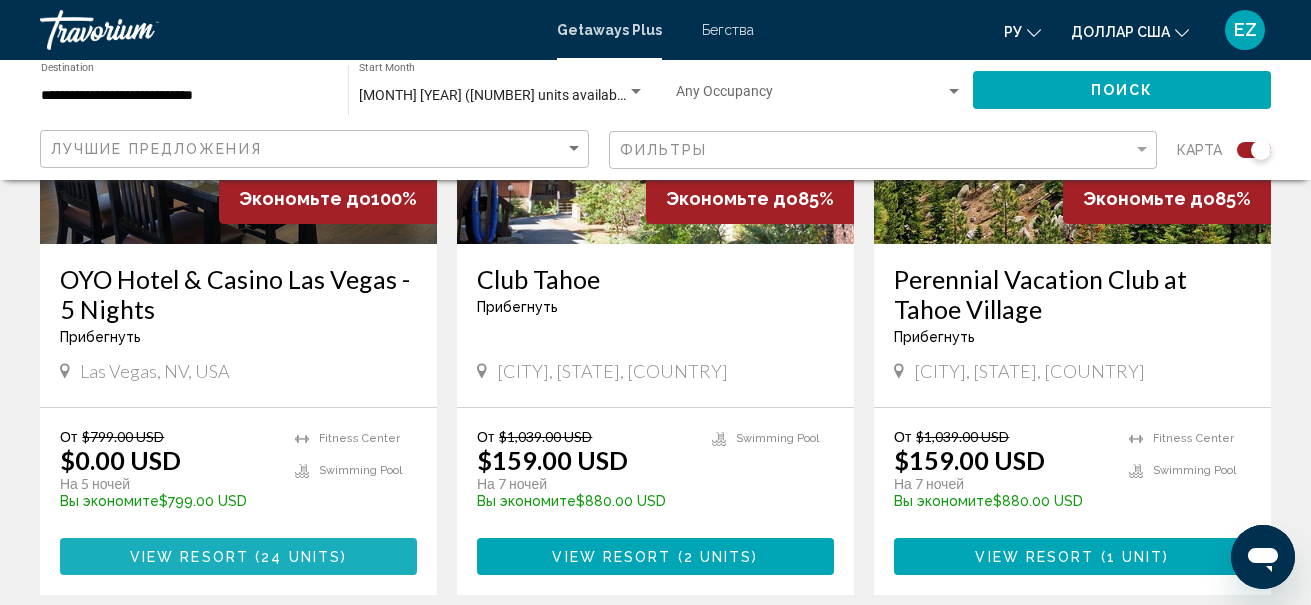 click on "View Resort" at bounding box center [189, 557] 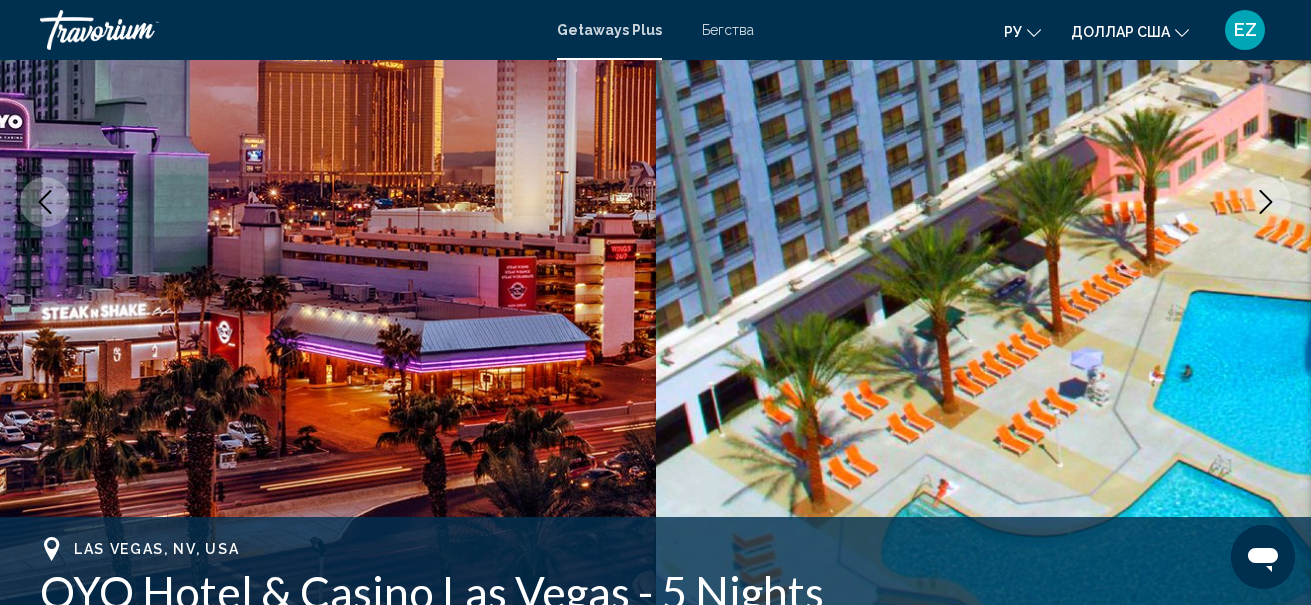 scroll, scrollTop: 133, scrollLeft: 0, axis: vertical 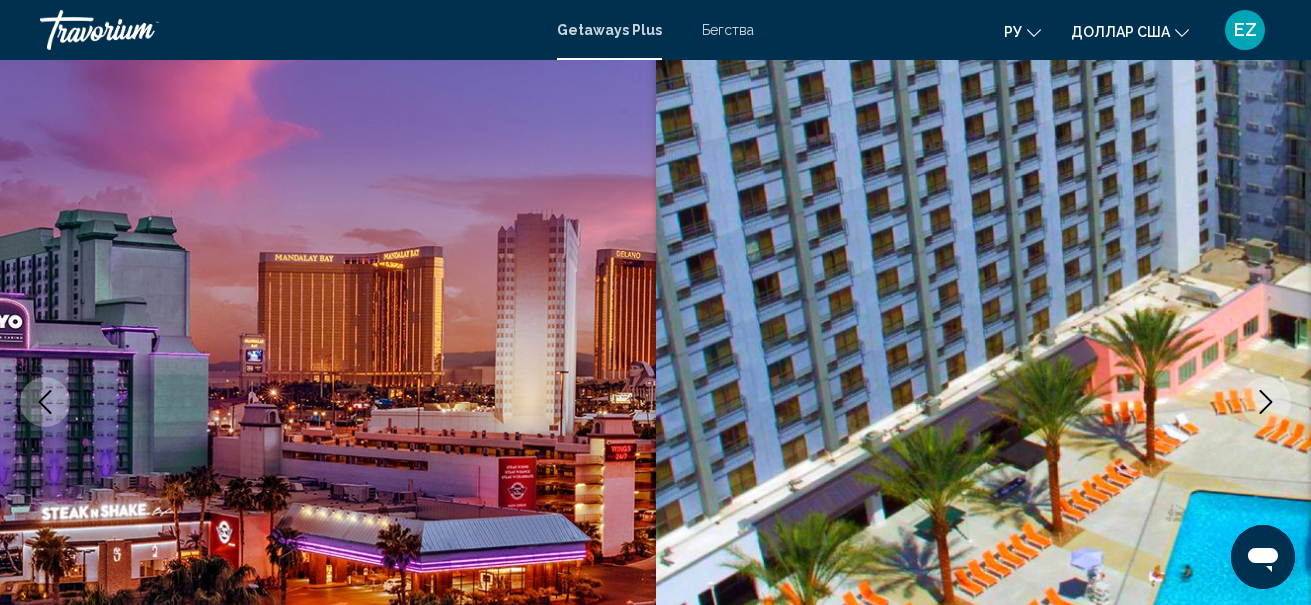 click 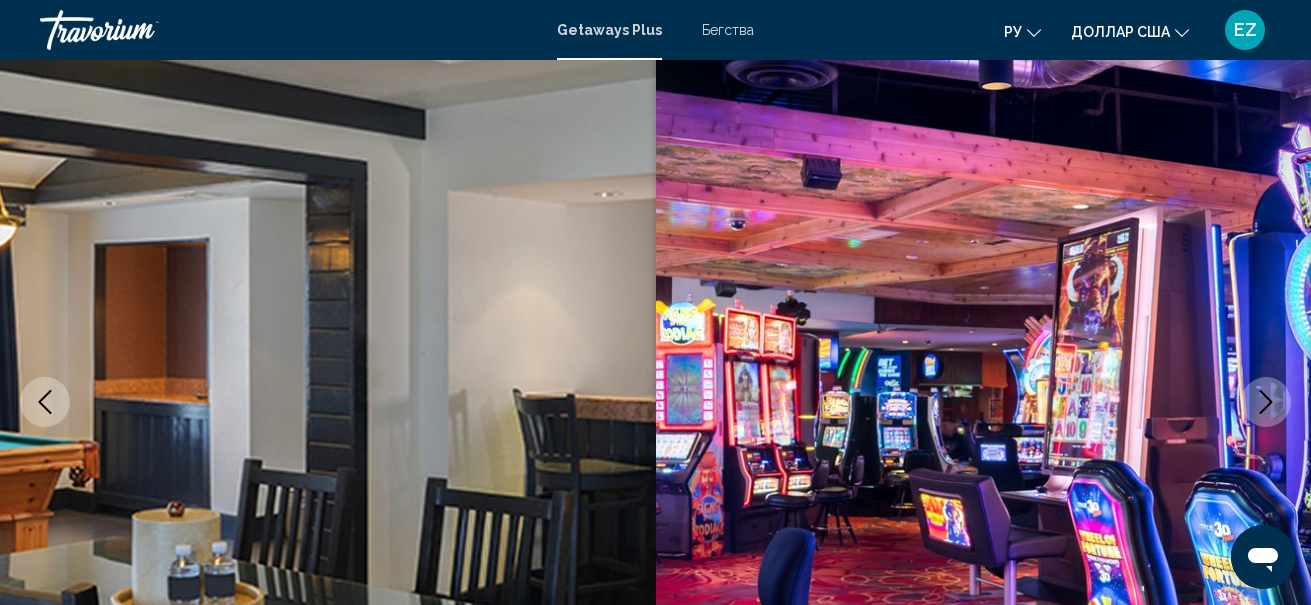 click 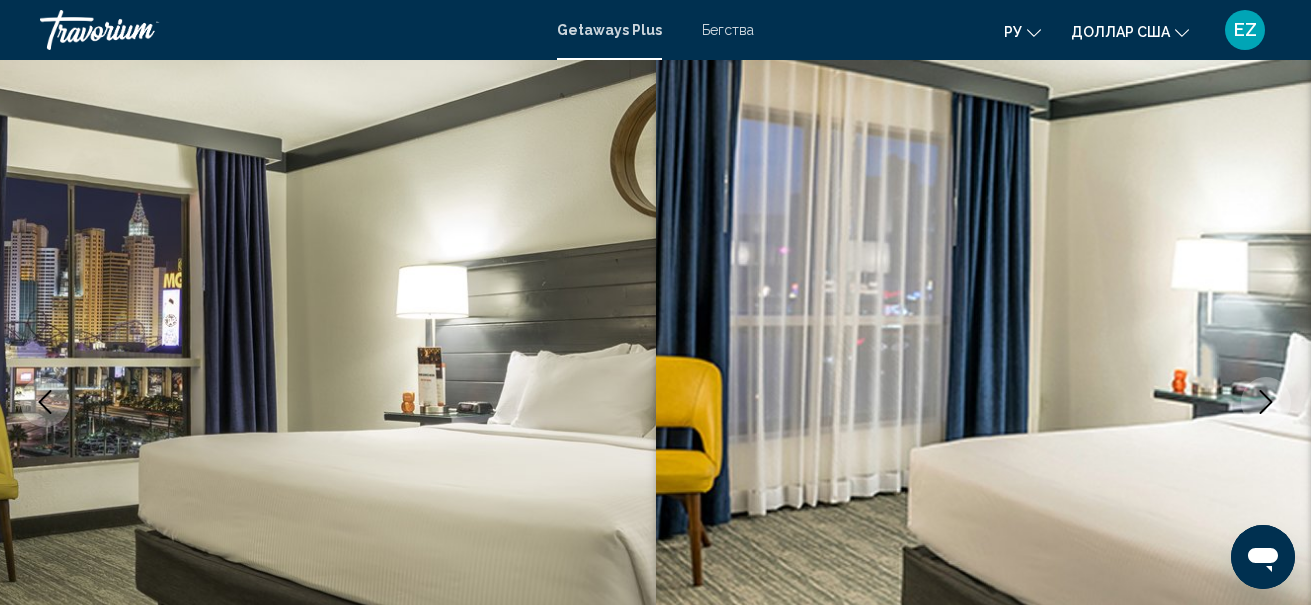 click 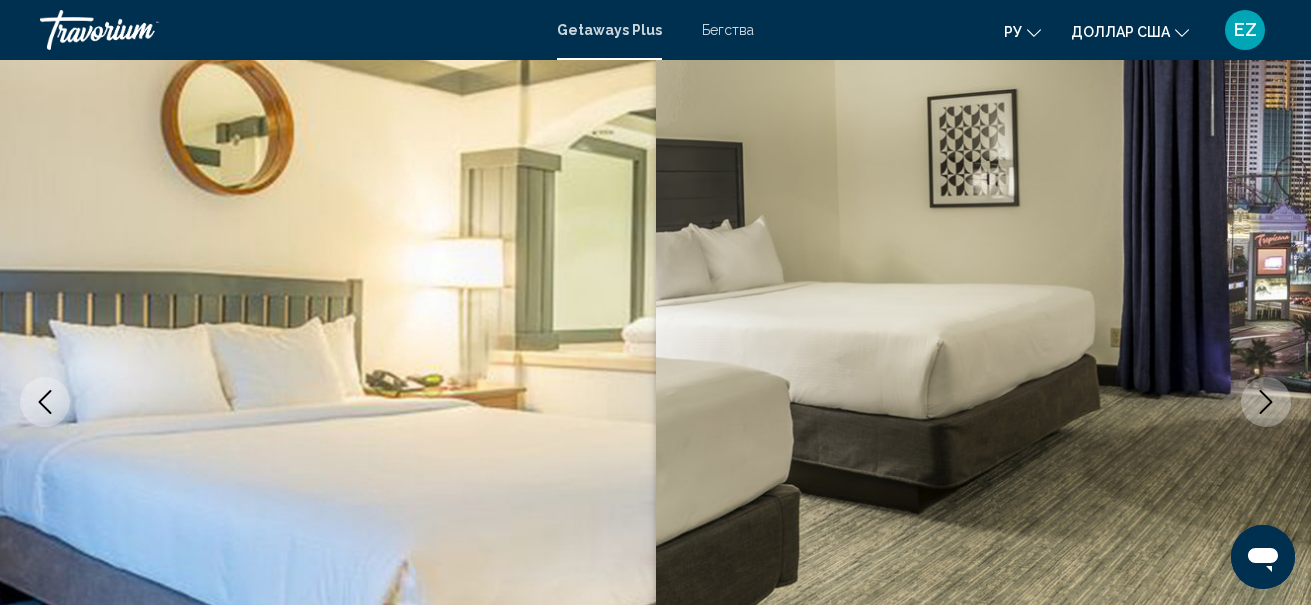 click 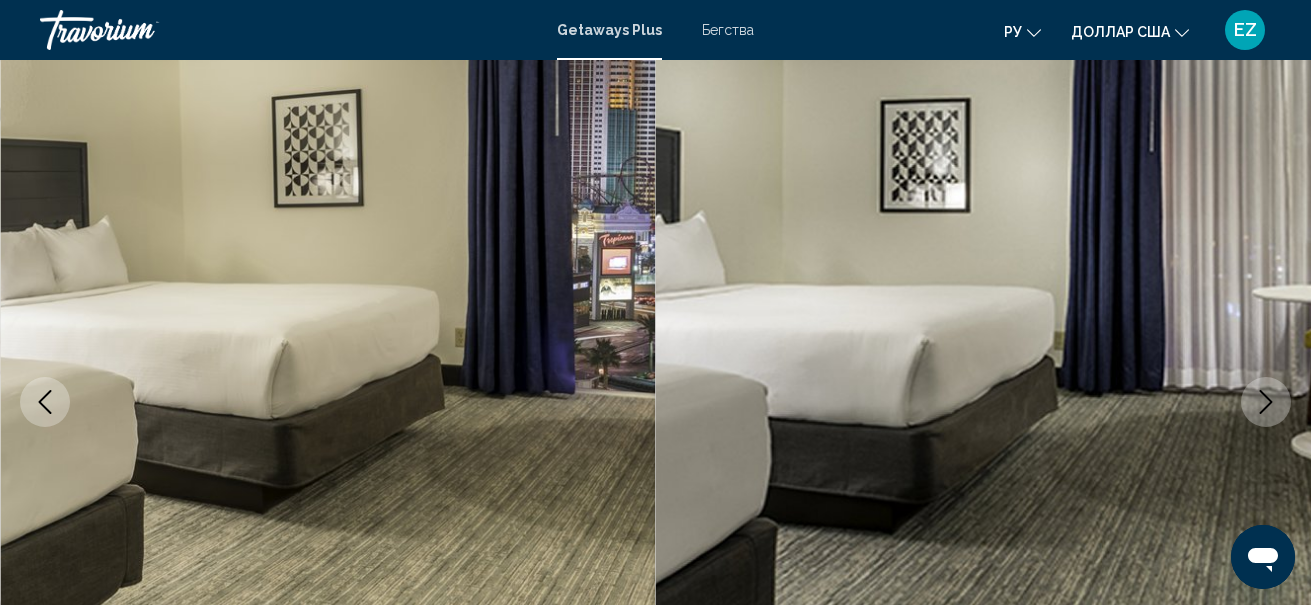 click 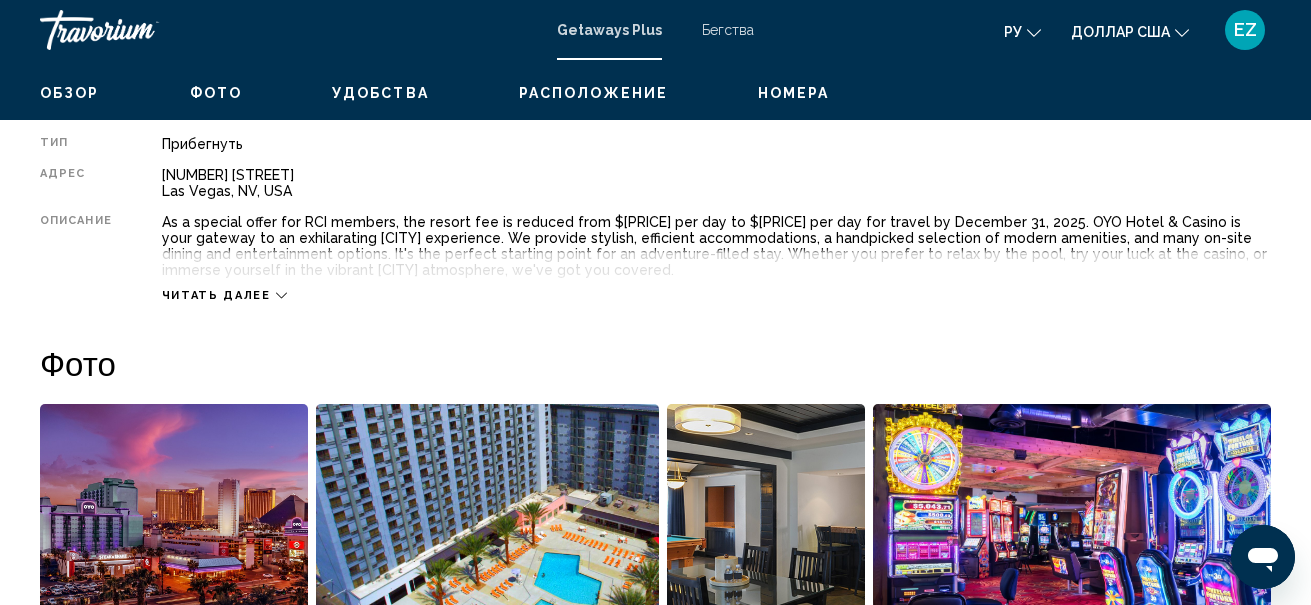 scroll, scrollTop: 634, scrollLeft: 0, axis: vertical 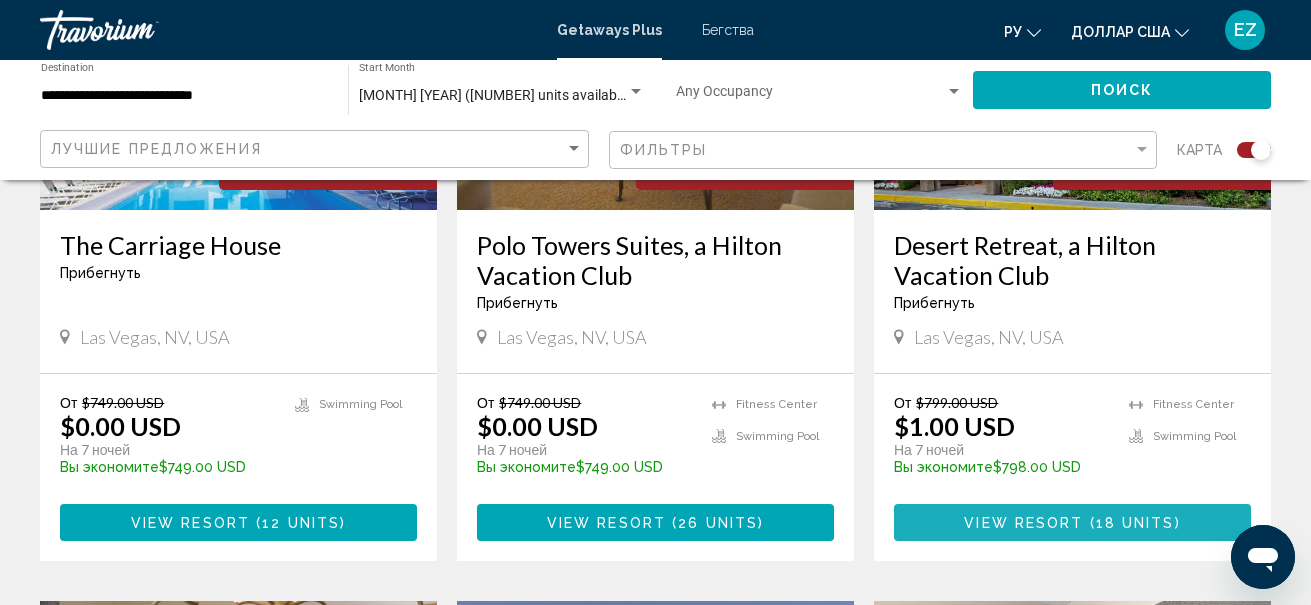 click on "View Resort" at bounding box center (1023, 523) 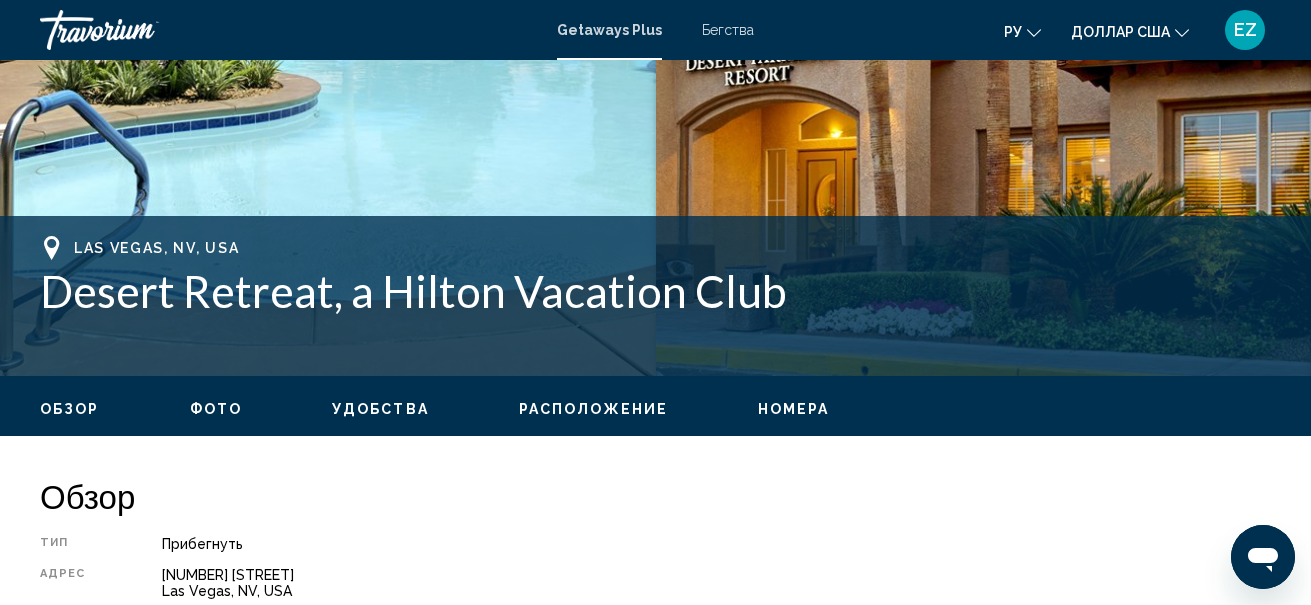 scroll, scrollTop: 334, scrollLeft: 0, axis: vertical 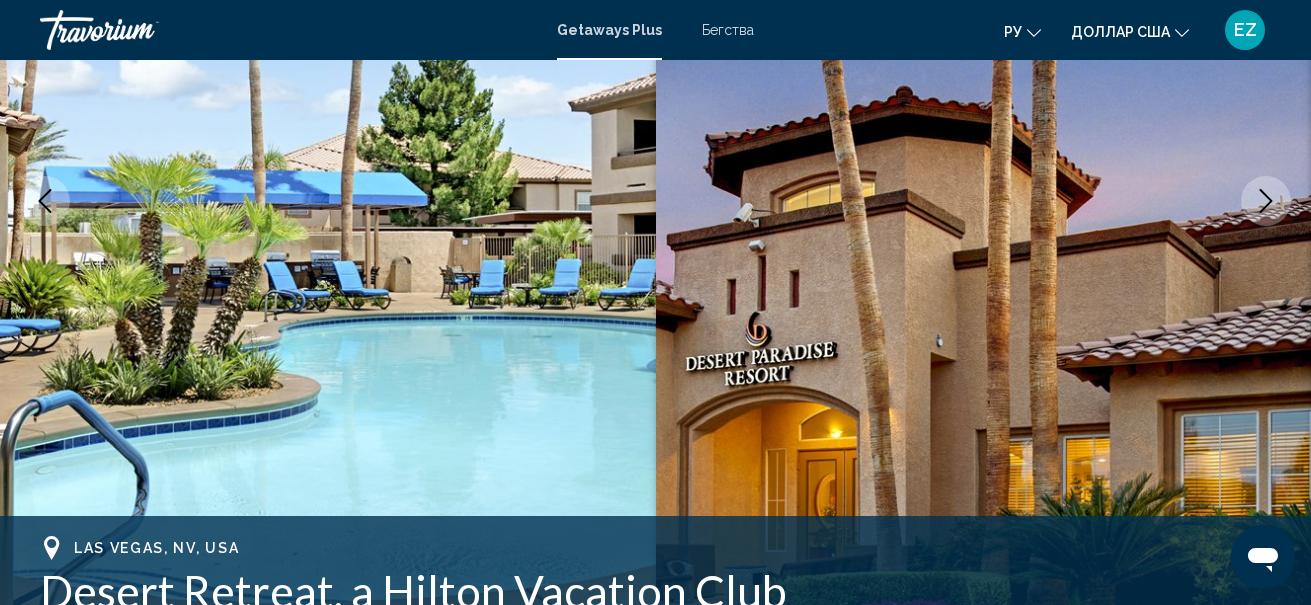 click 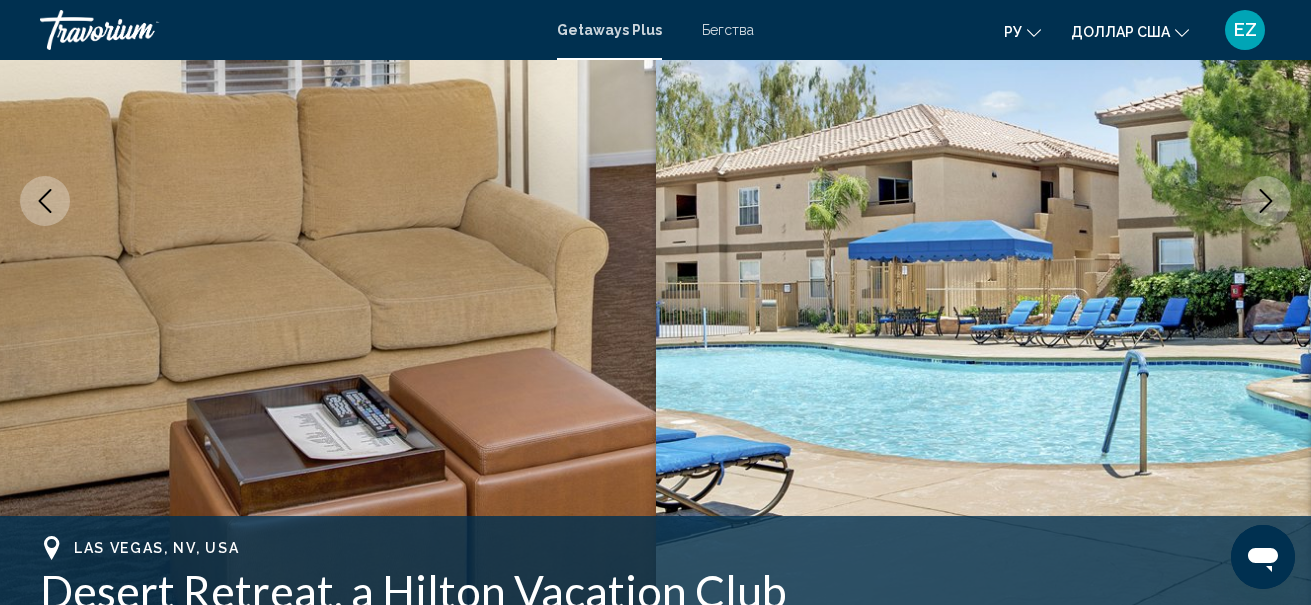 click 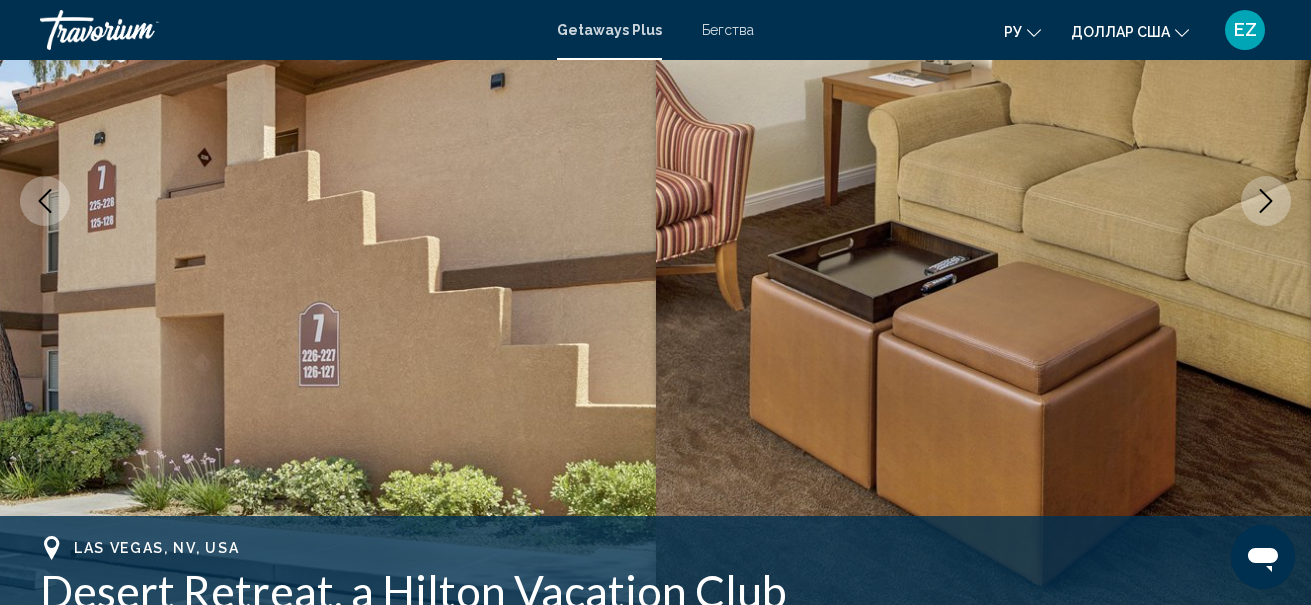 click 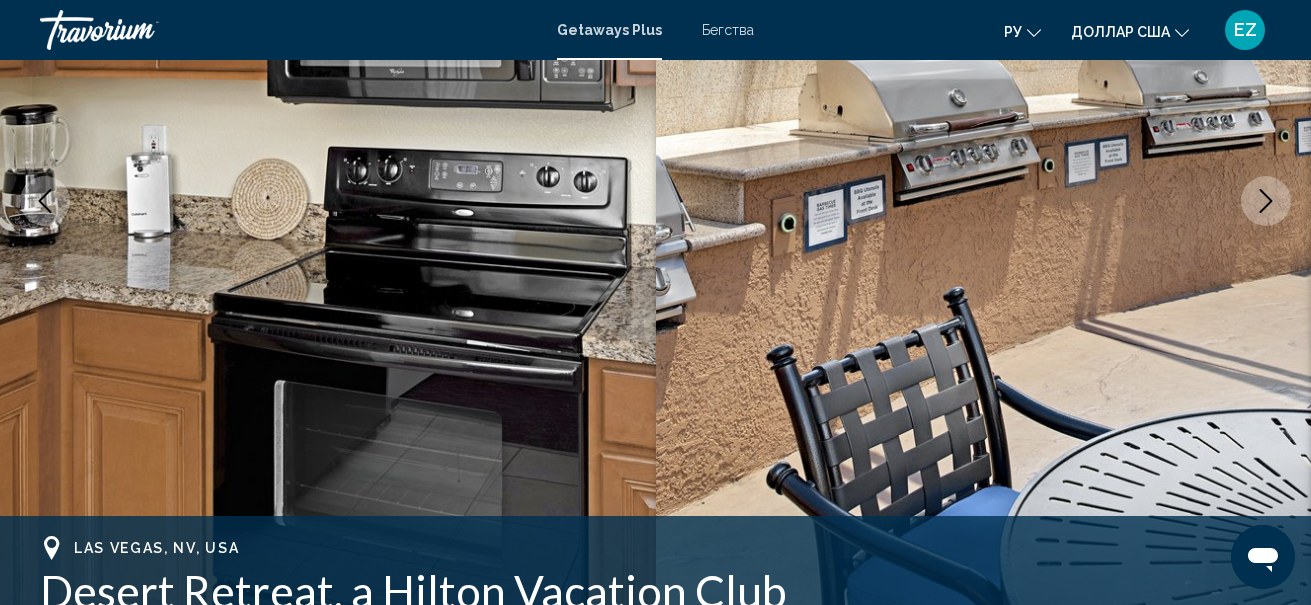 click 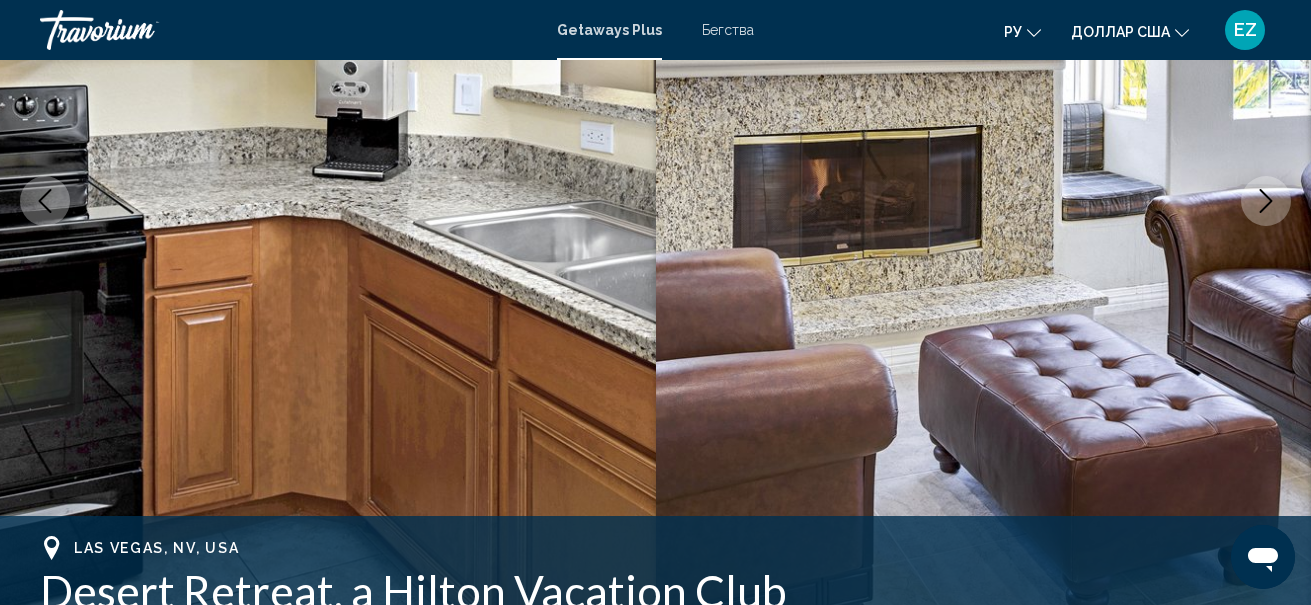 click at bounding box center [1266, 201] 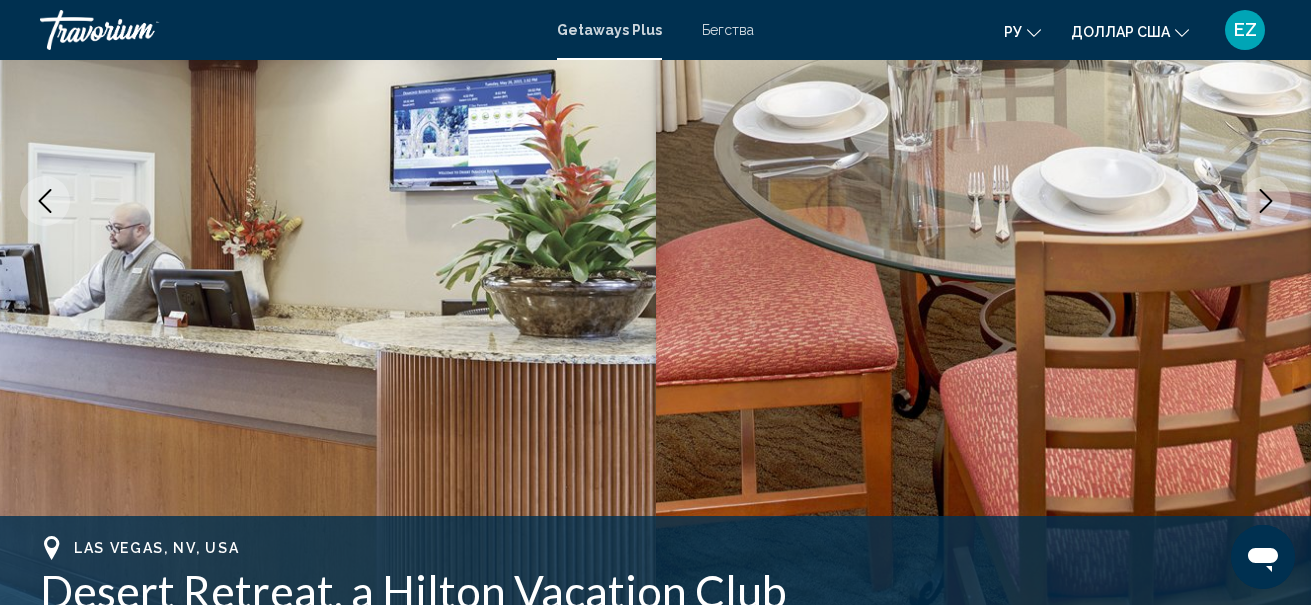 click at bounding box center [1266, 201] 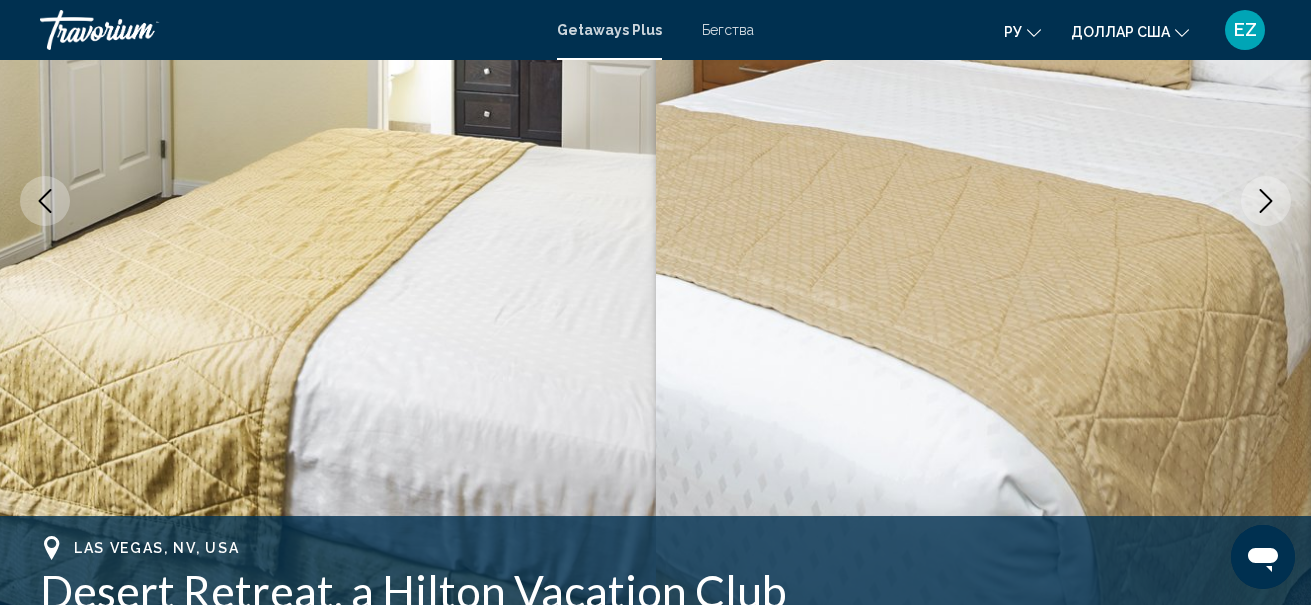 click at bounding box center [1266, 201] 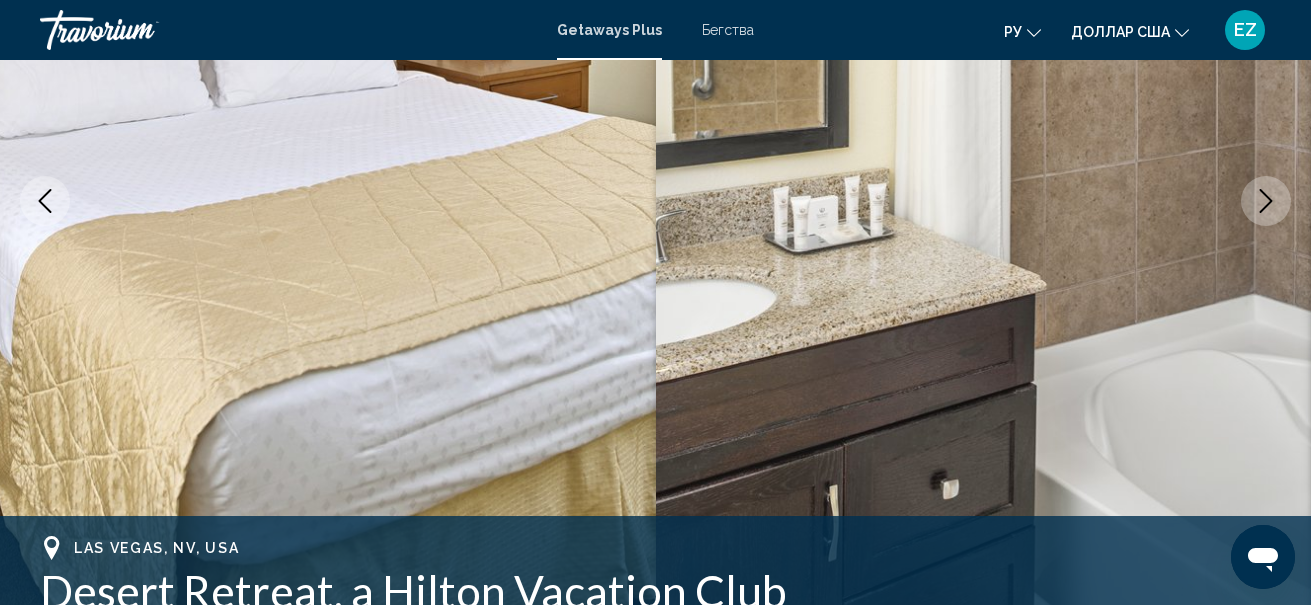 click at bounding box center (1266, 201) 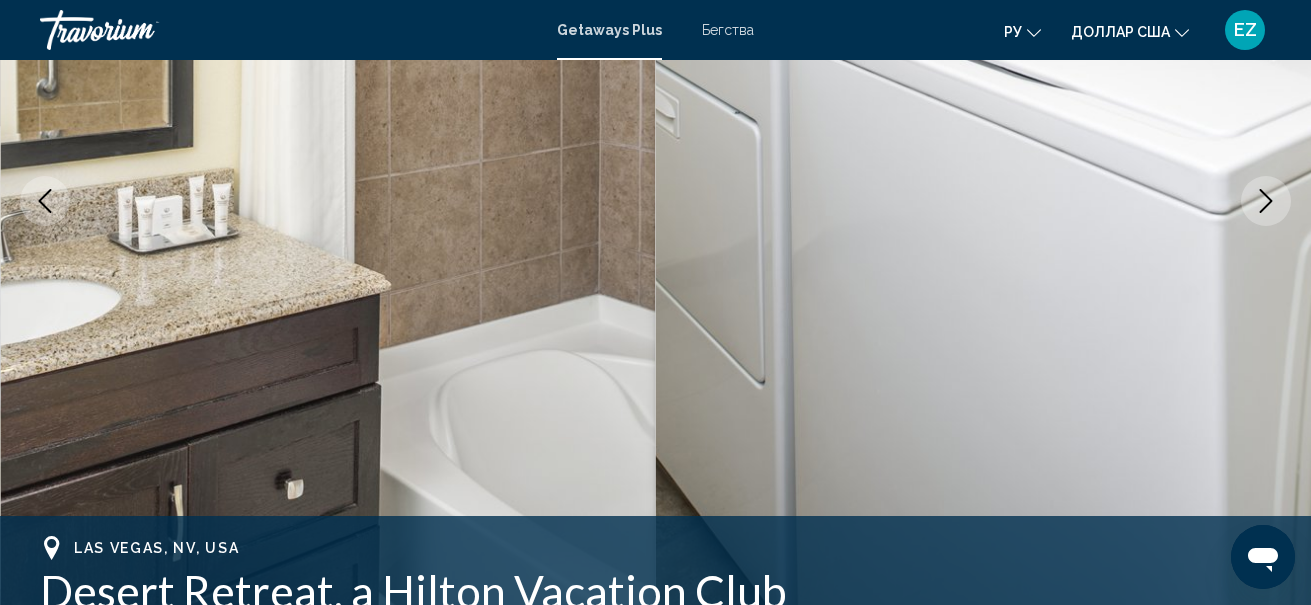 click at bounding box center [1266, 201] 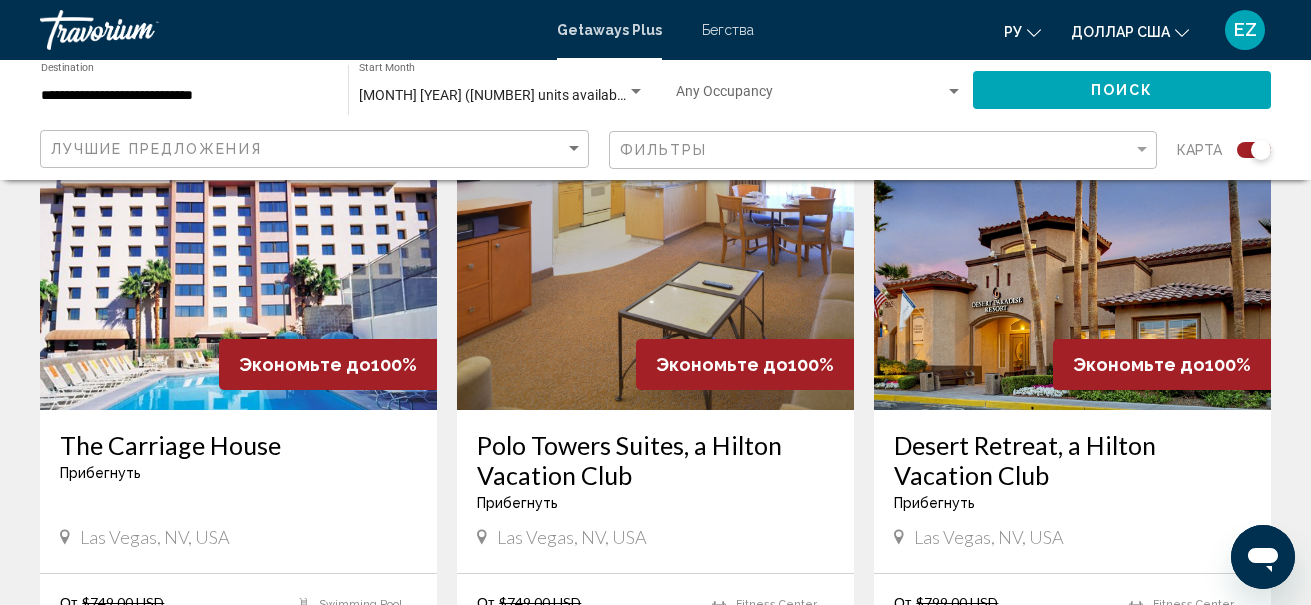 scroll, scrollTop: 1100, scrollLeft: 0, axis: vertical 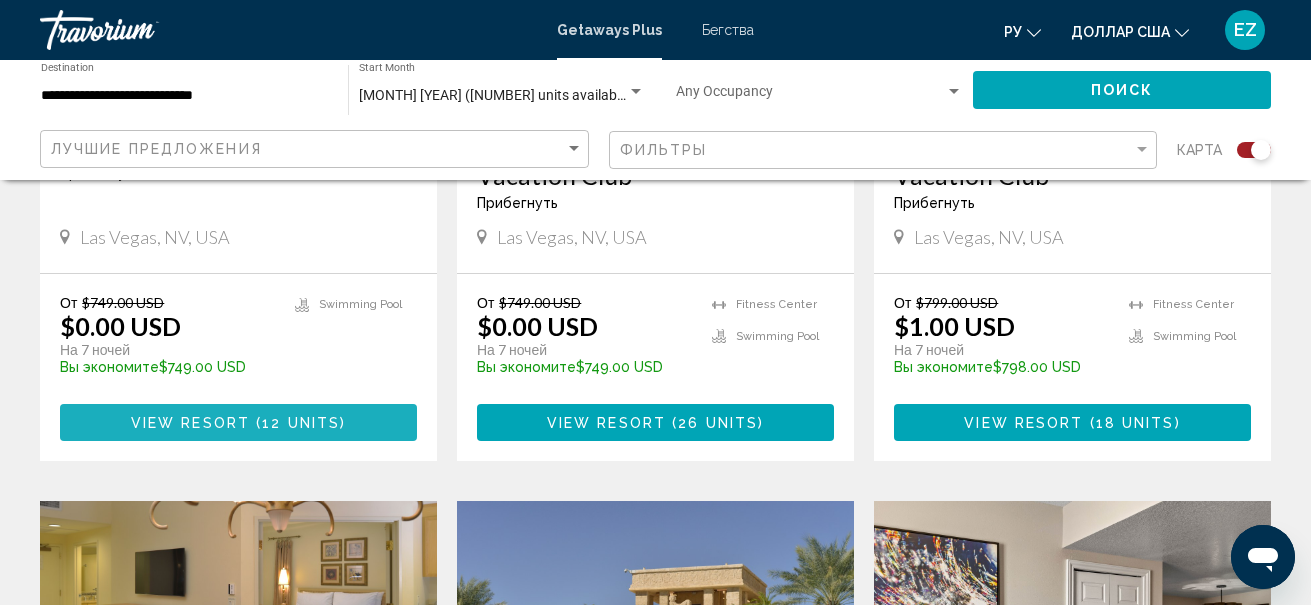 click on "View Resort" at bounding box center (190, 423) 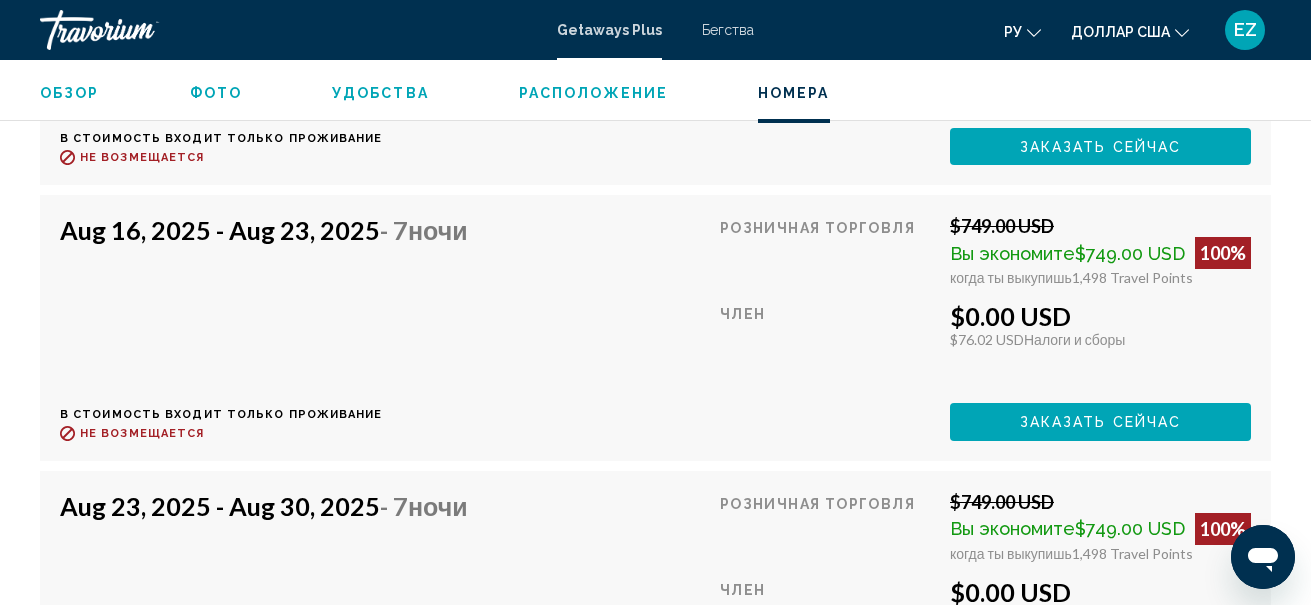 scroll, scrollTop: 4535, scrollLeft: 0, axis: vertical 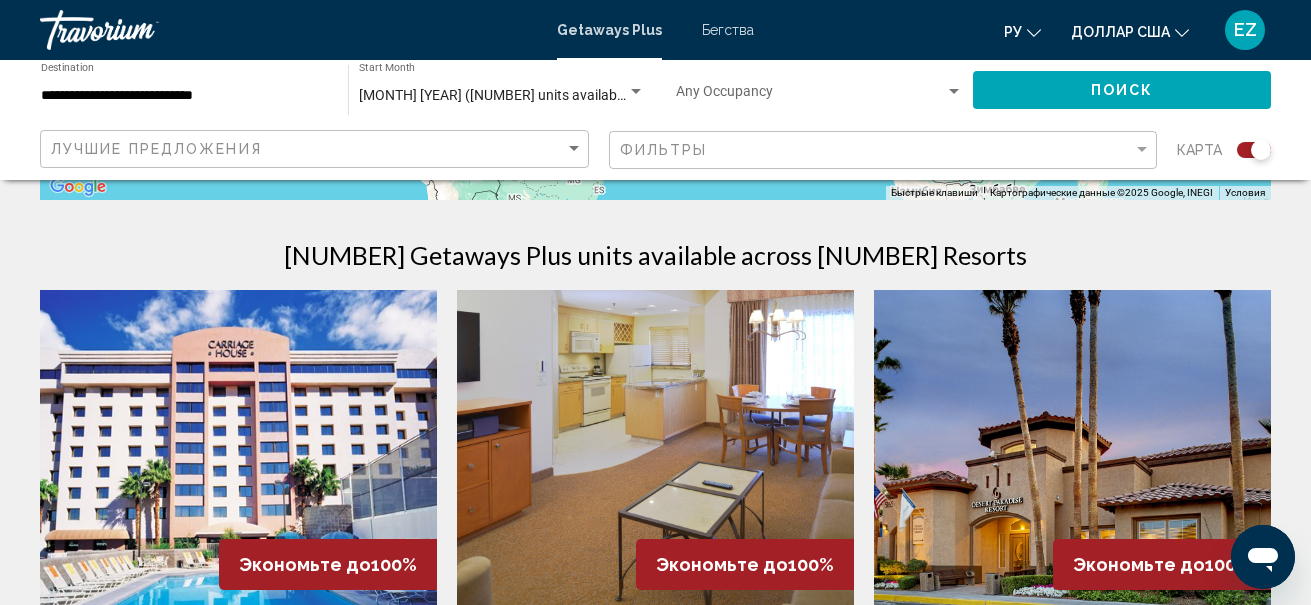 click at bounding box center [655, 450] 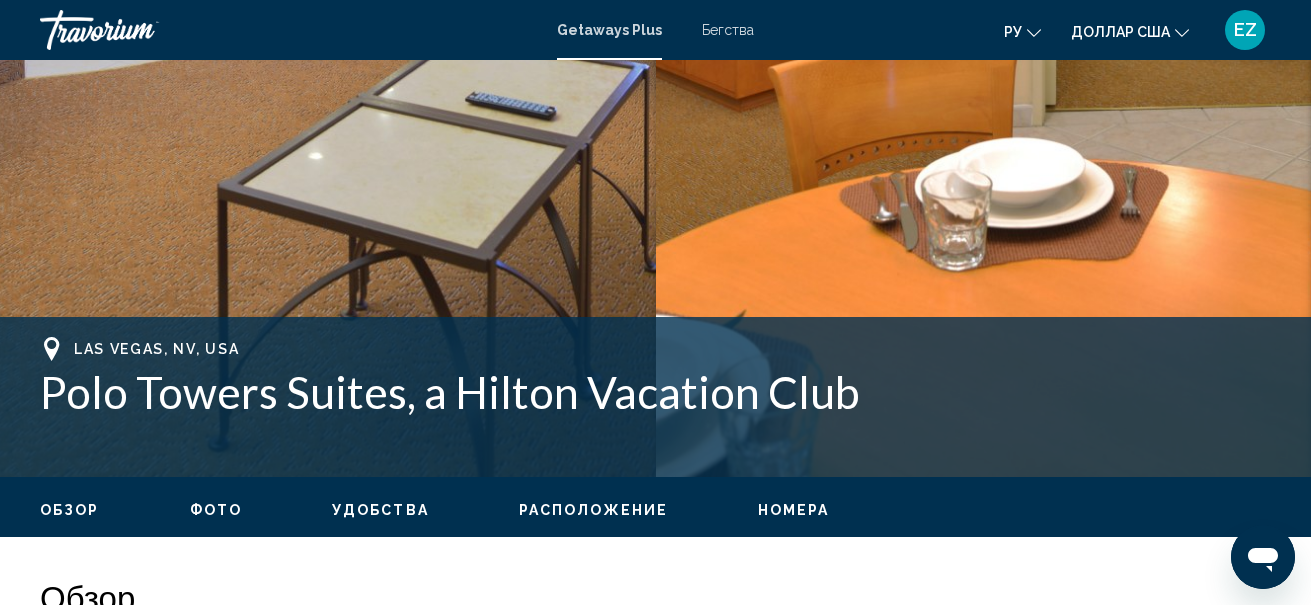scroll, scrollTop: 233, scrollLeft: 0, axis: vertical 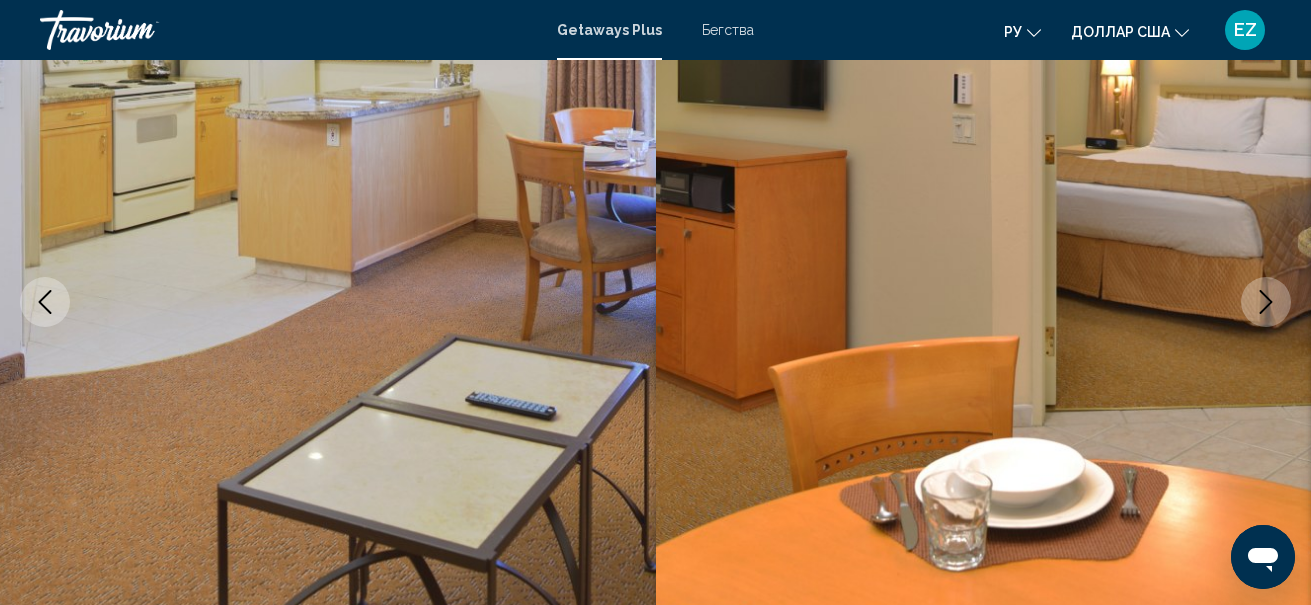 click 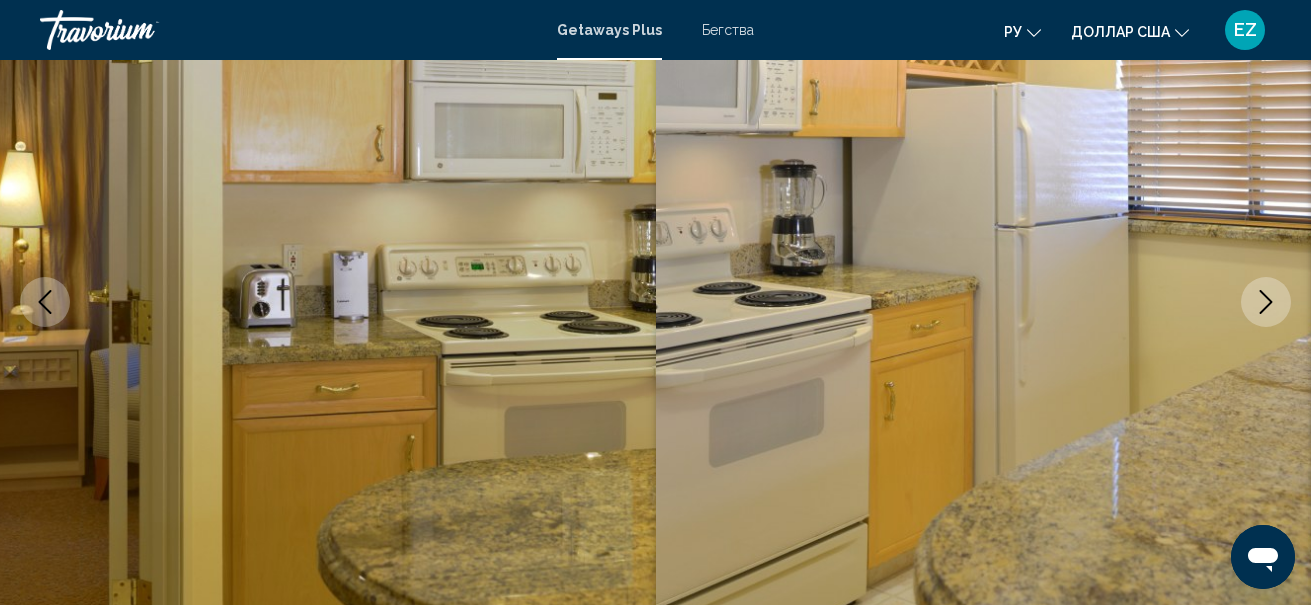 click 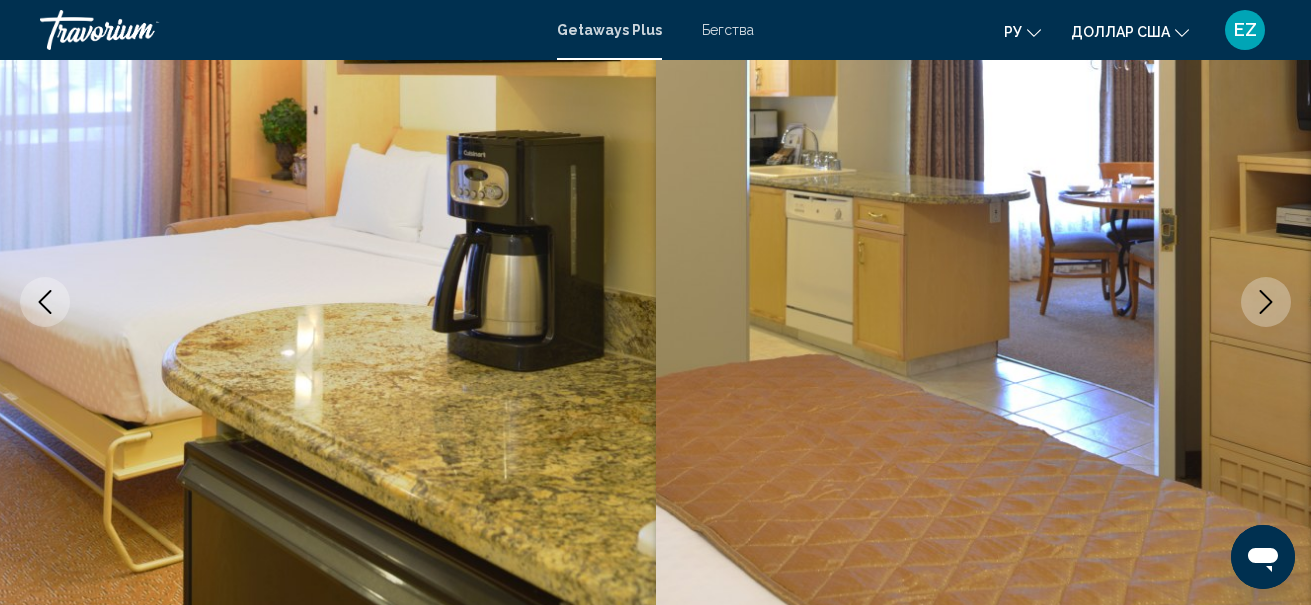 click 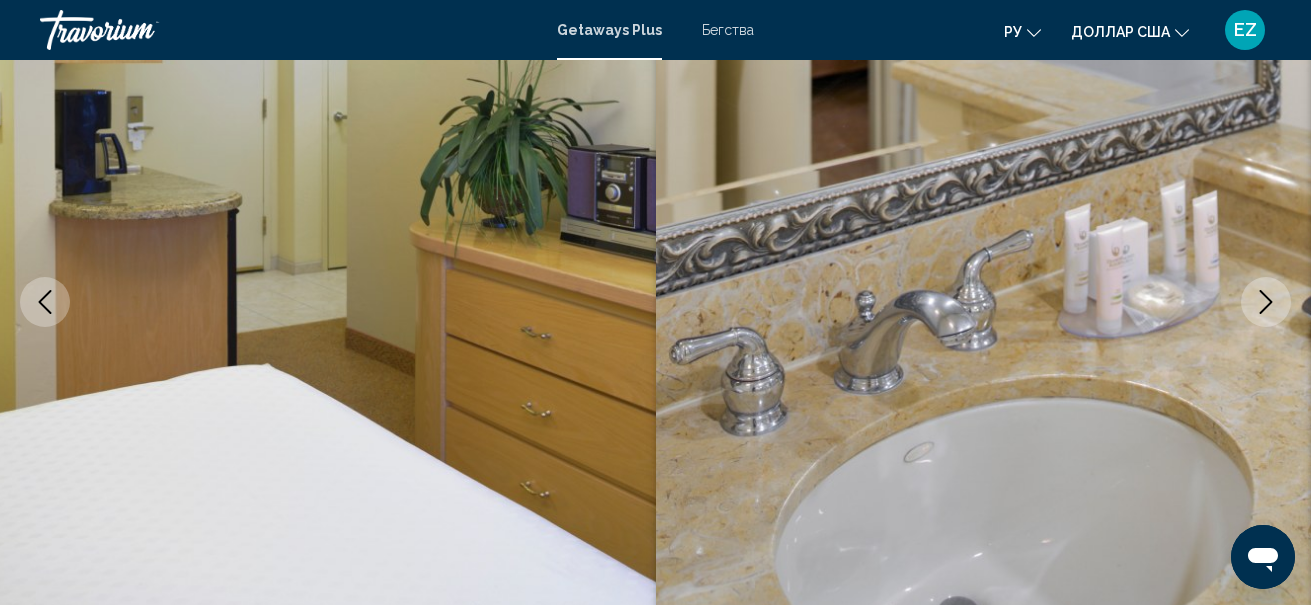 click 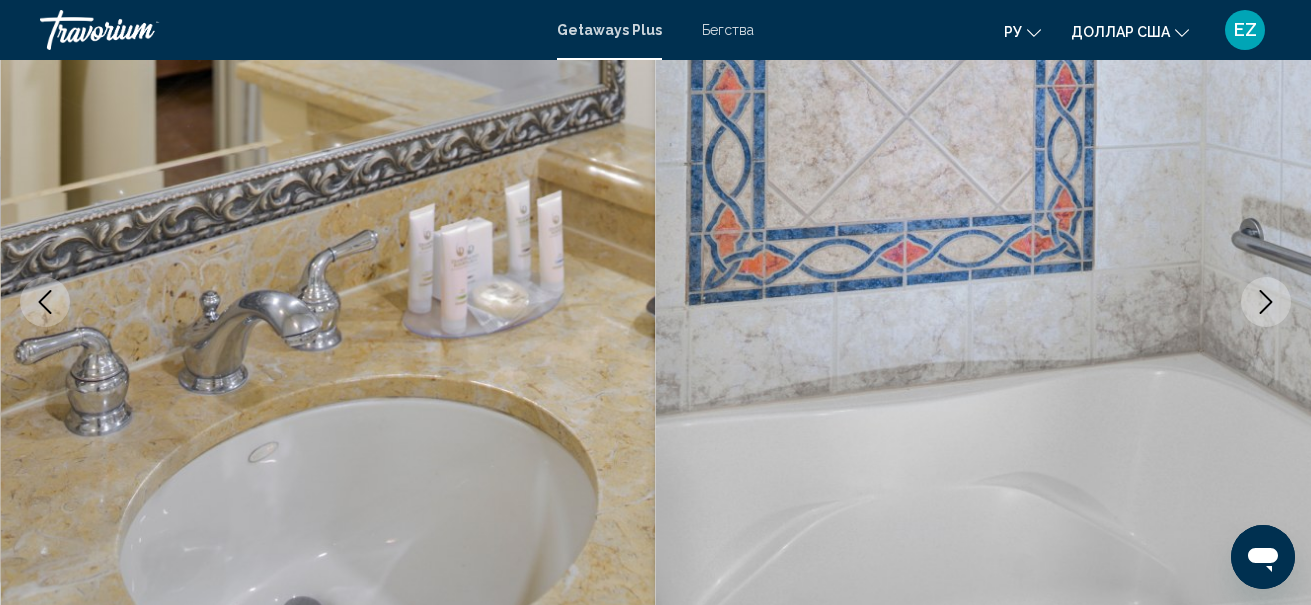 click 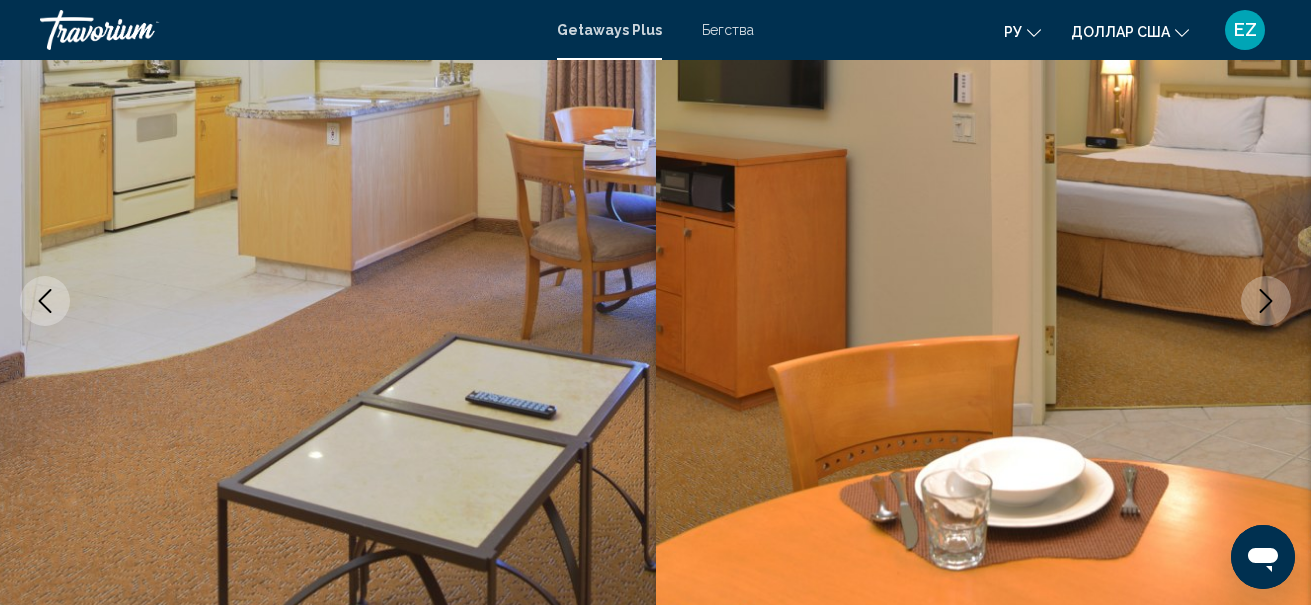 scroll, scrollTop: 0, scrollLeft: 0, axis: both 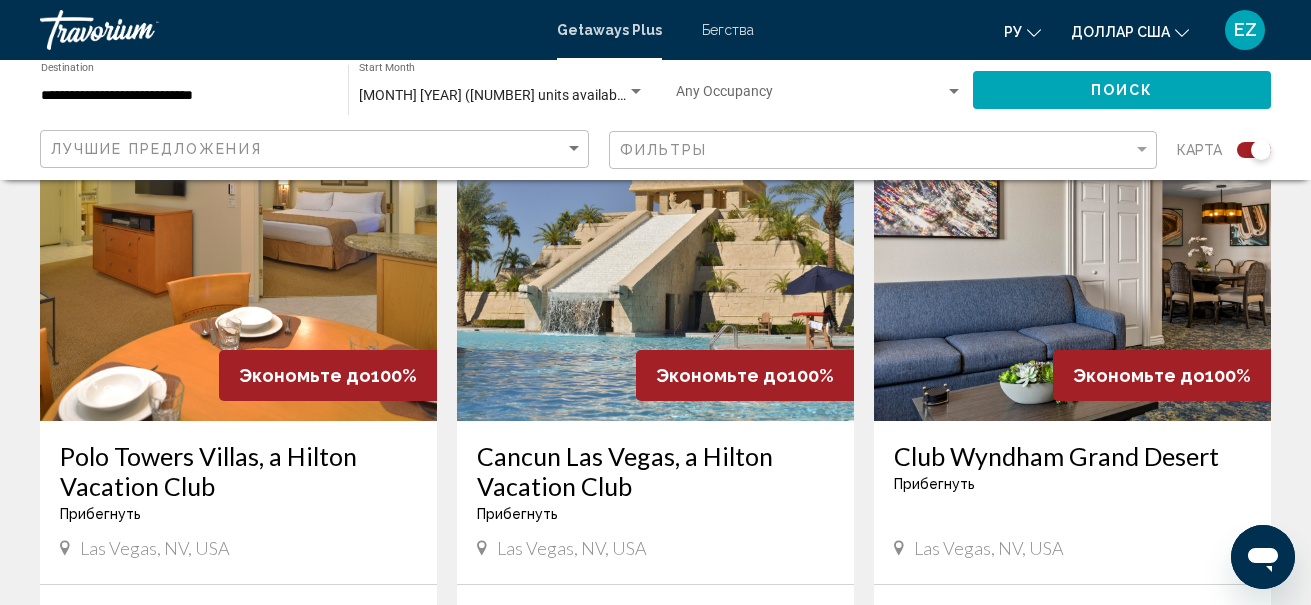 click on "Cancun Las Vegas, a Hilton Vacation Club" at bounding box center (655, 471) 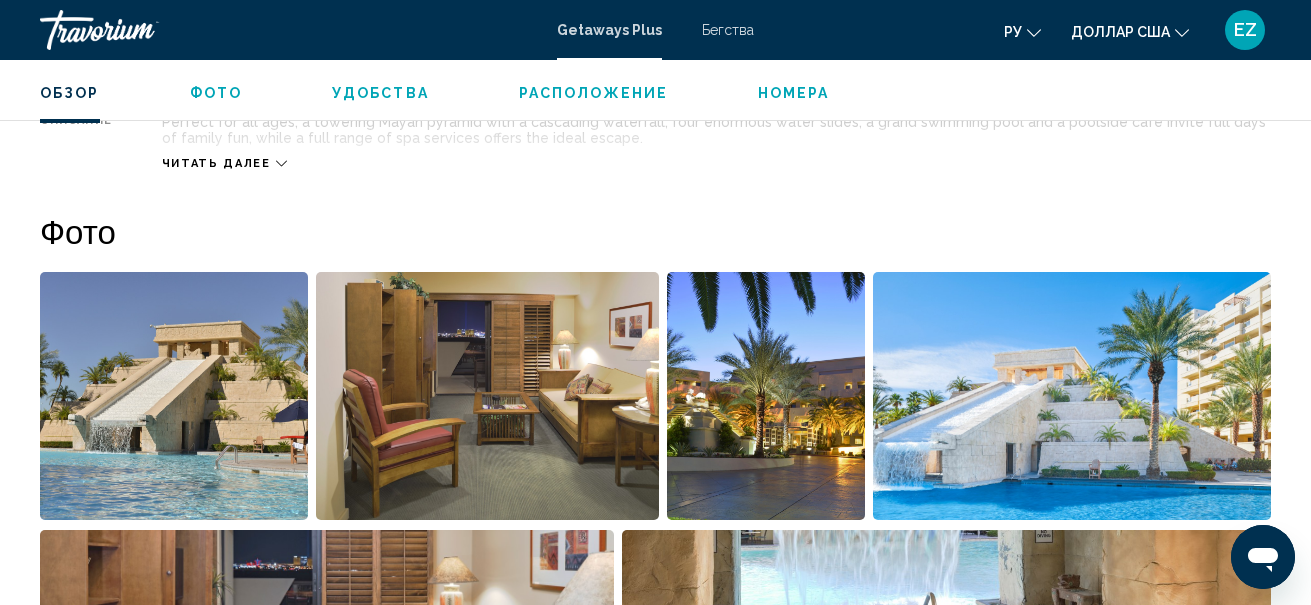 scroll, scrollTop: 1335, scrollLeft: 0, axis: vertical 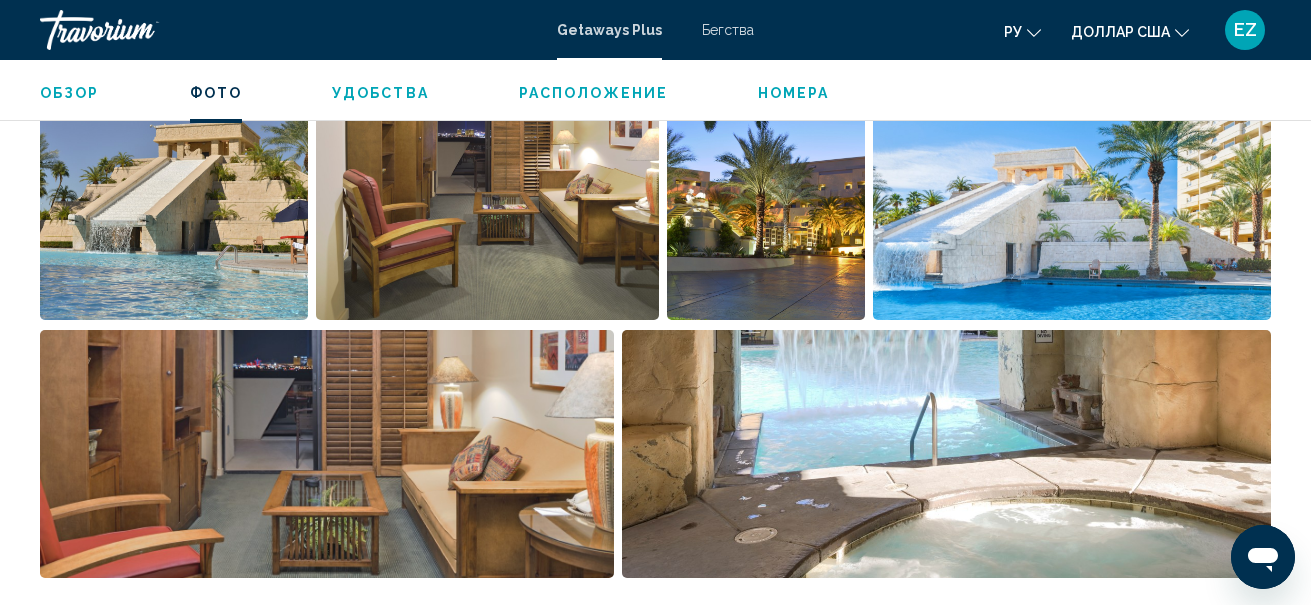 click on "Overview Type Resort All-inclusive No All-inclusive Address 8335 Las Vegas Blvd South [CITY], [STATE], [COUNTRY] Description Perfect for all ages, a towering Mayan pyramid with a cascading waterfall, four enormous water slides, a grand swimming pool and a poolside café invite full days of family fun, while a full range of spa services offers the ideal escape. Read more Photos Amenities Fitness Center Swimming Pool ATM/banking Bar/lounge Billiards or pool table Business center Car Rental Concierge desk/services Dry cleaning/laundry service Fitness Center Game room Gift shops or newsstand Hot tub Laundry facilities Movie Rental Multilingual staff Multilingual staff languages Nightclub Poolside bar Post Office Safe-deposit box Spa Swimming pool No amenities available. No ←" at bounding box center (655, 2967) 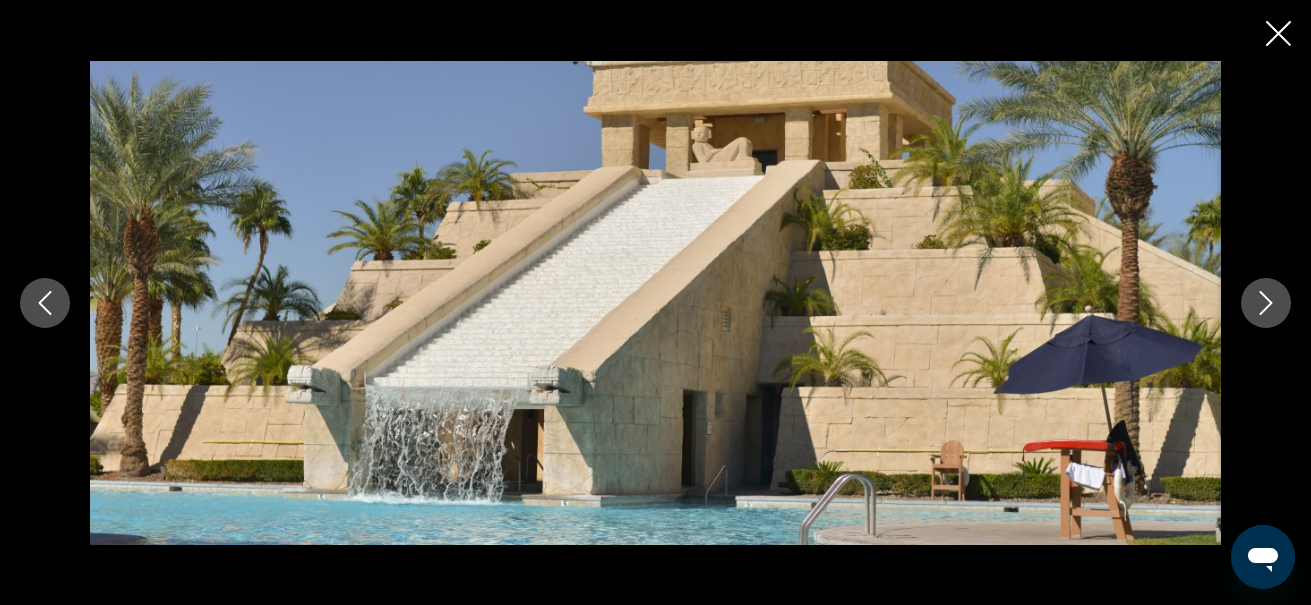 click 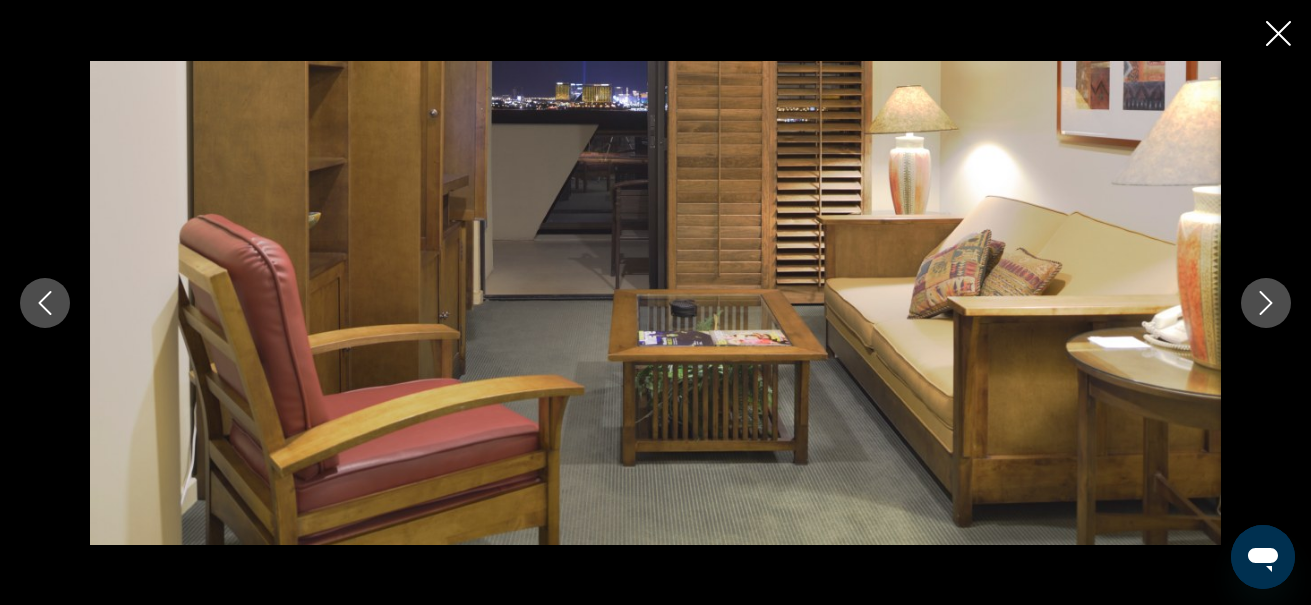 click 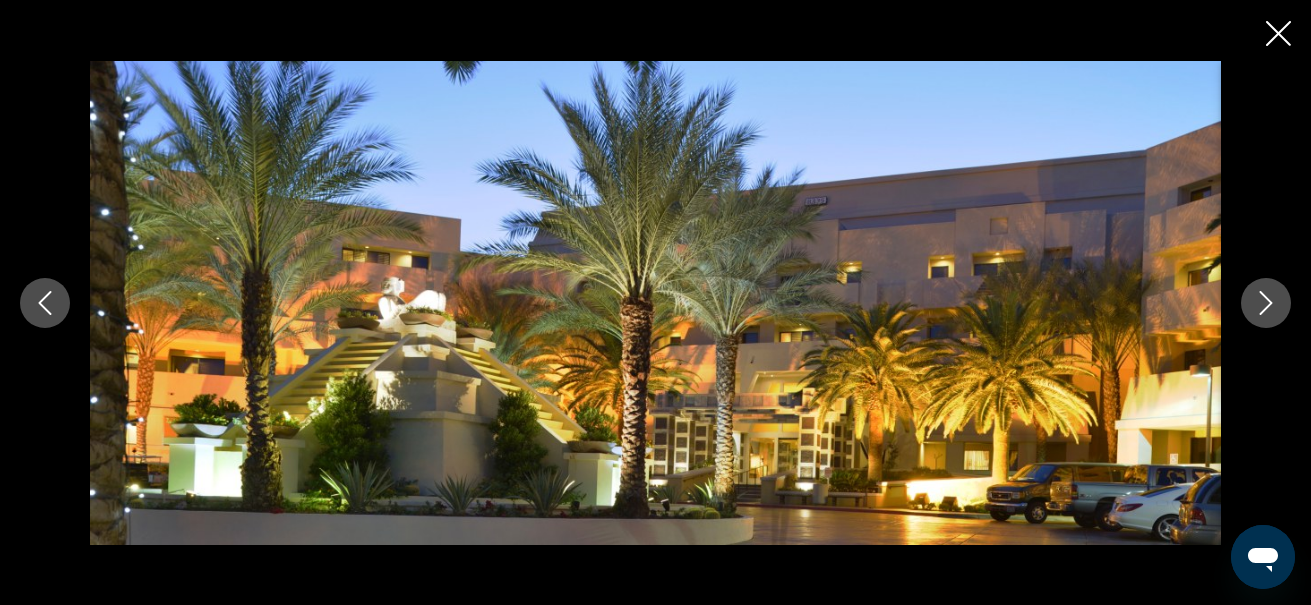 click 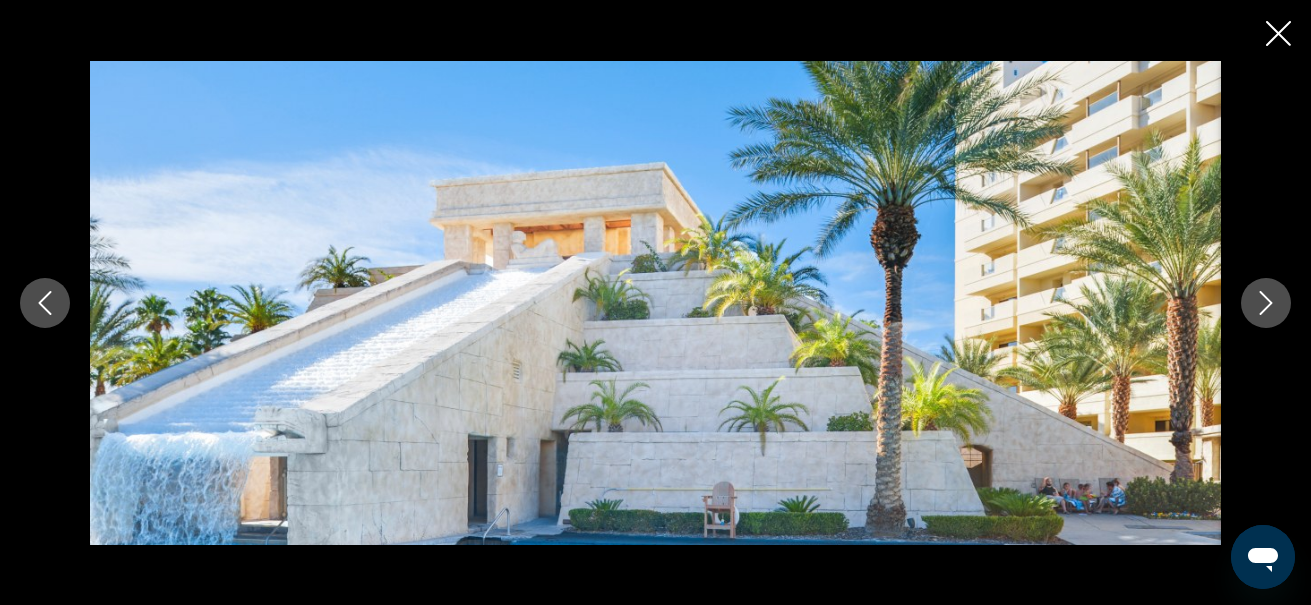 click 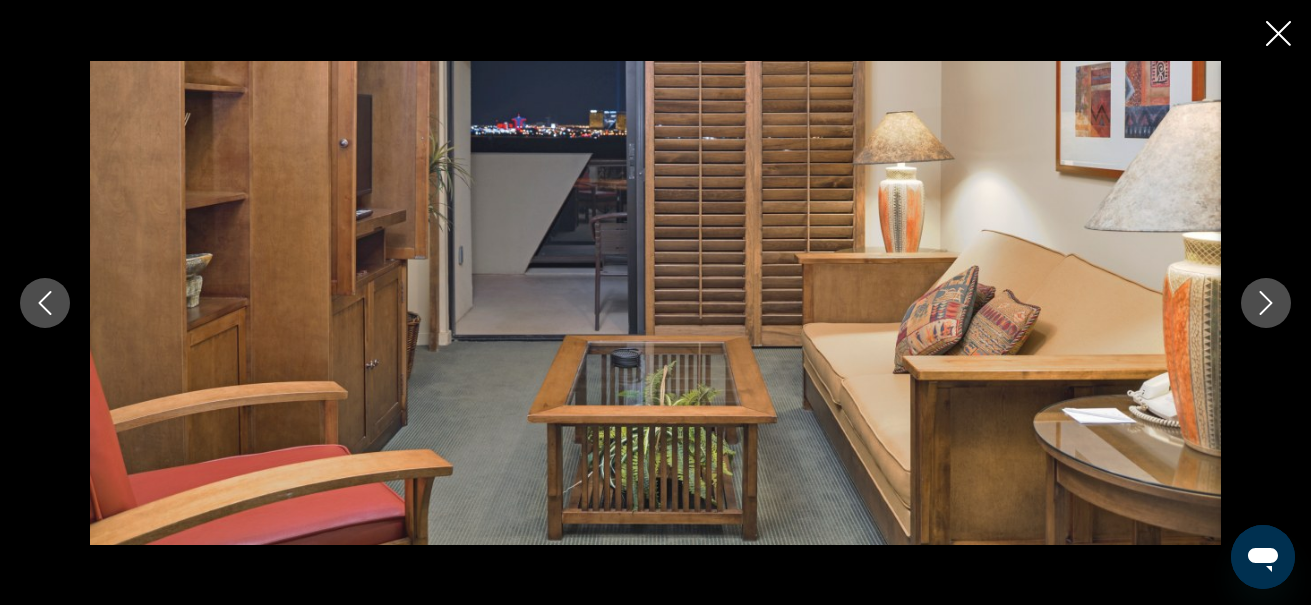click 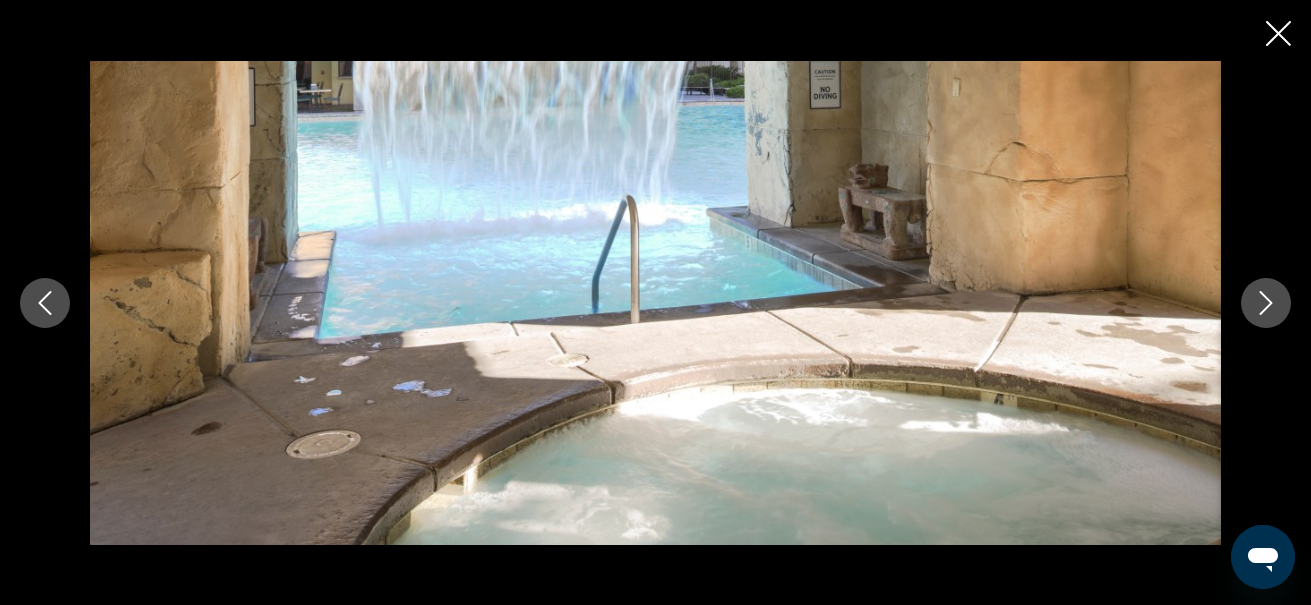 click 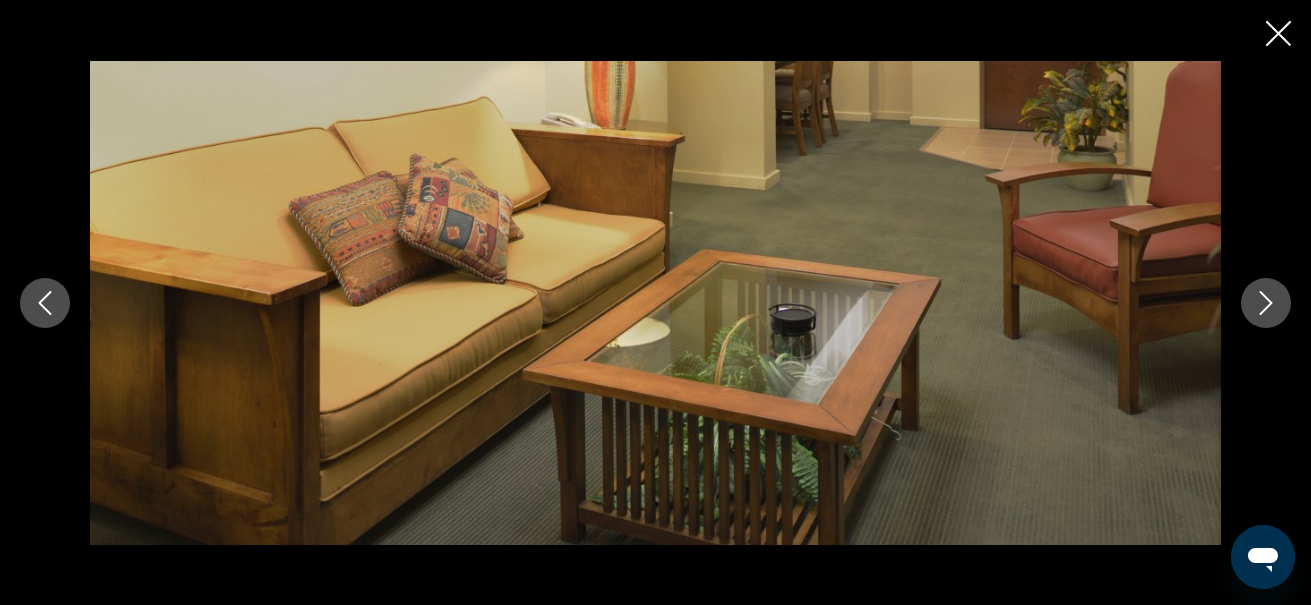 click 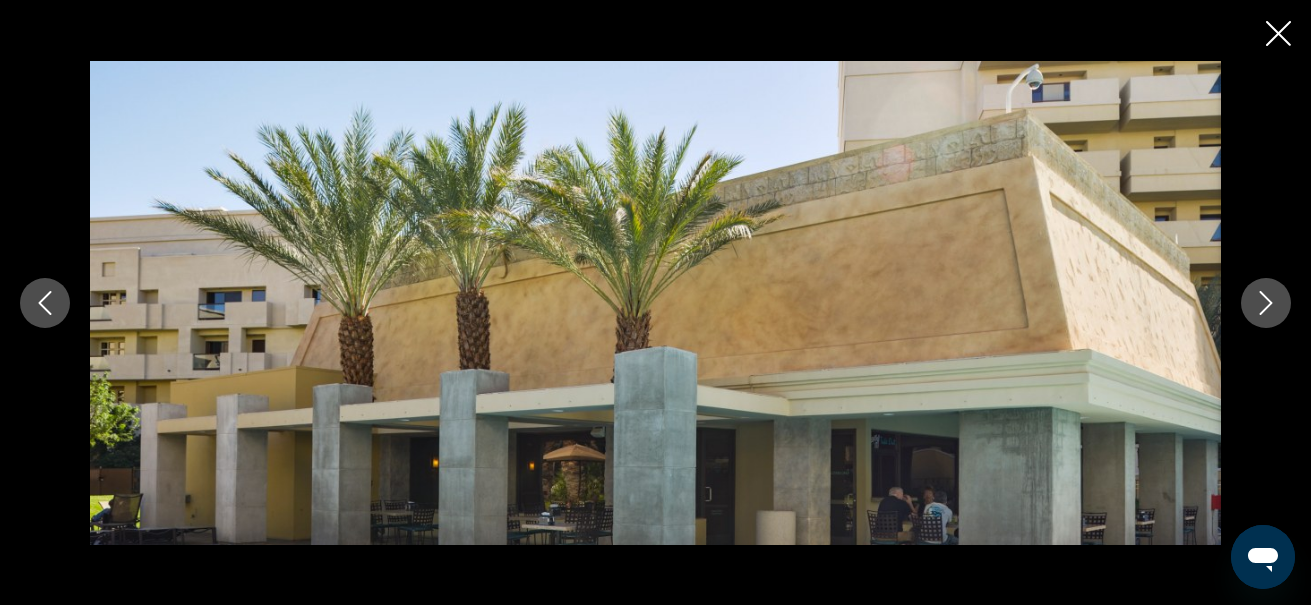 click 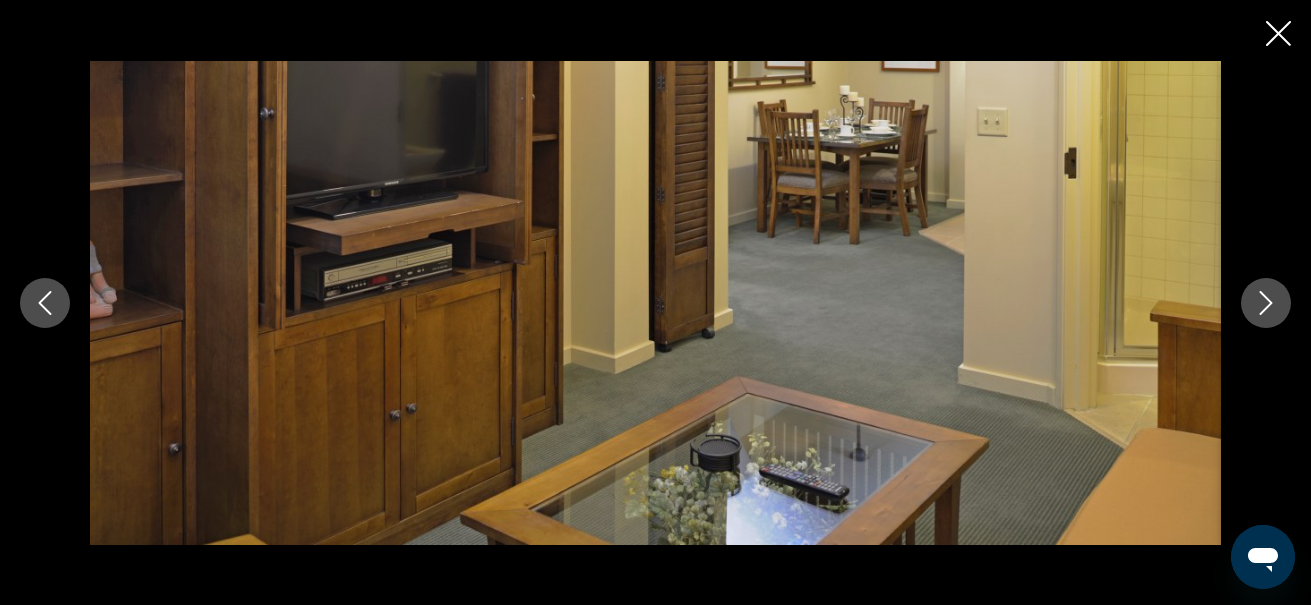 click 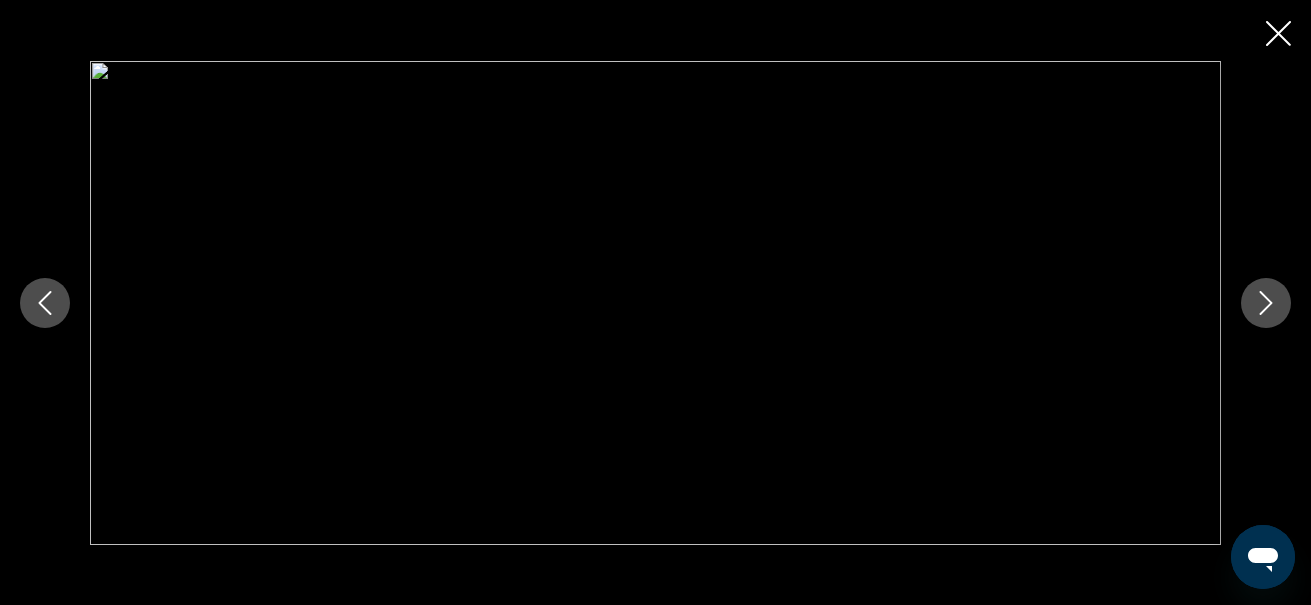 click 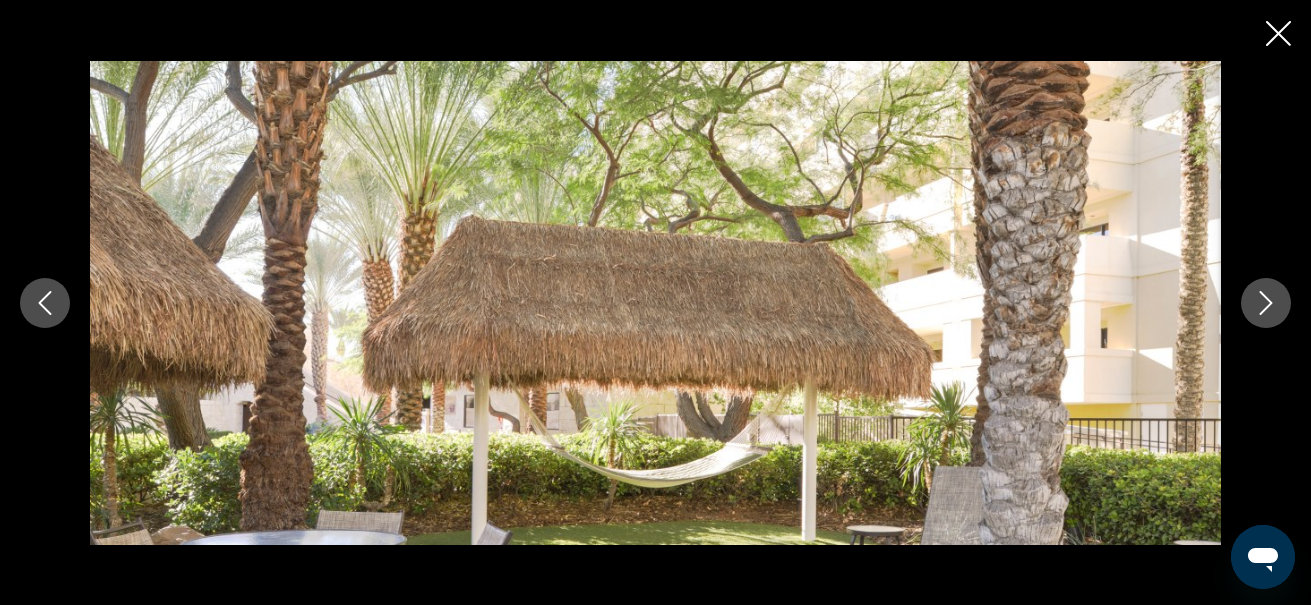 click 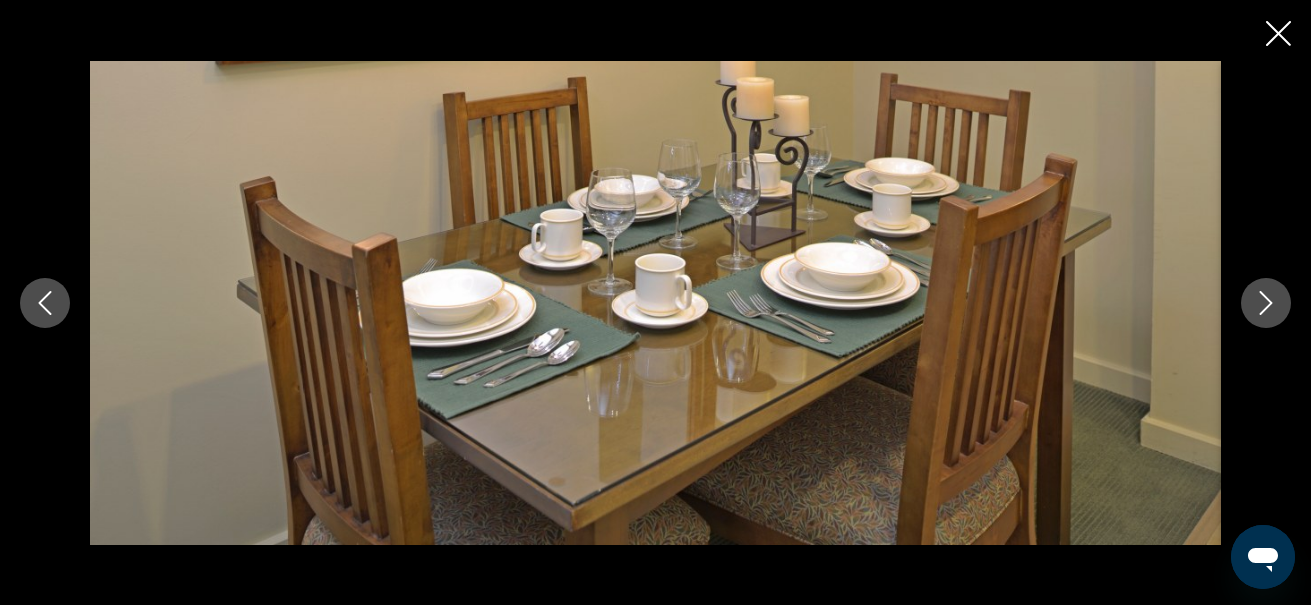 click 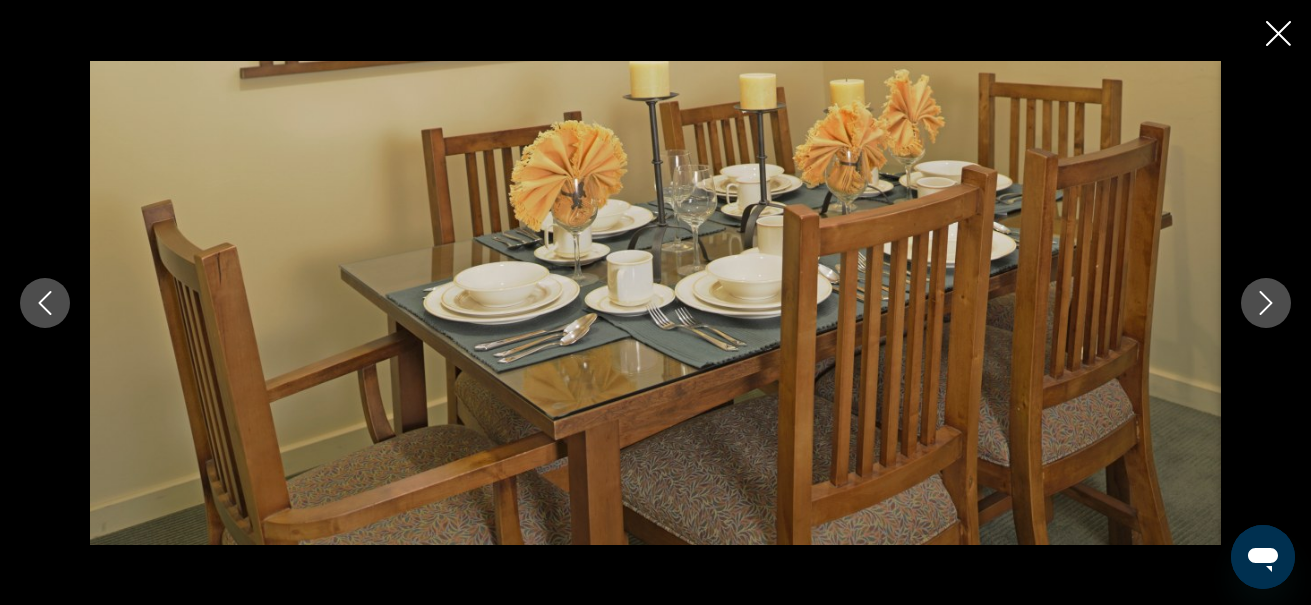 click 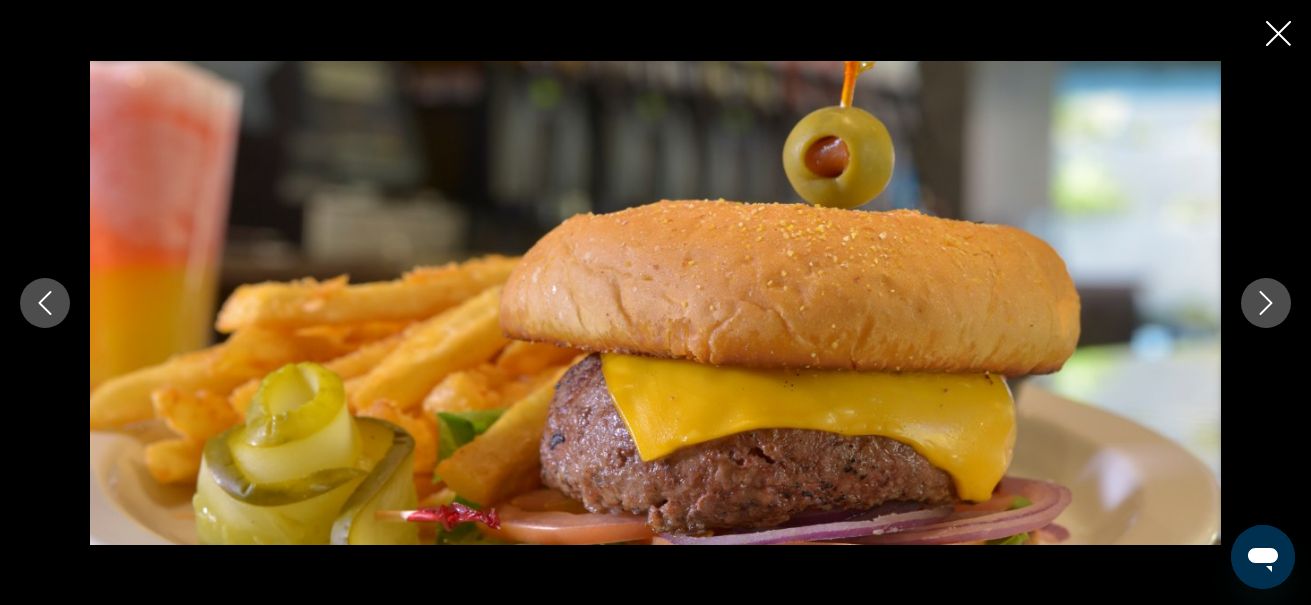 click 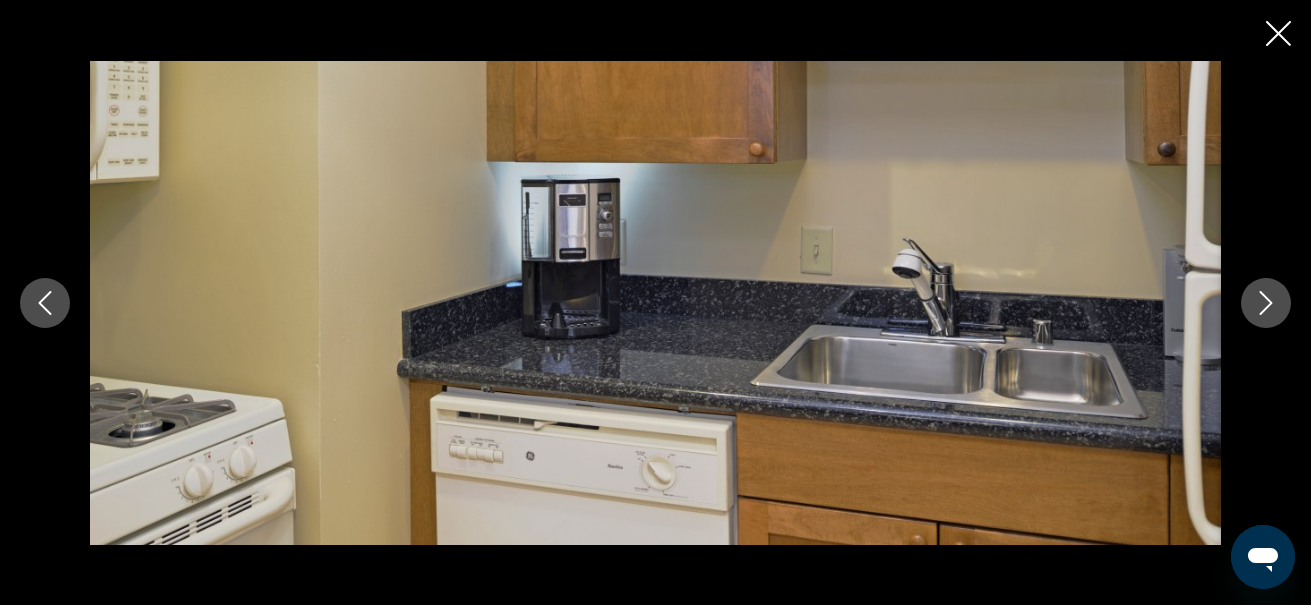 click 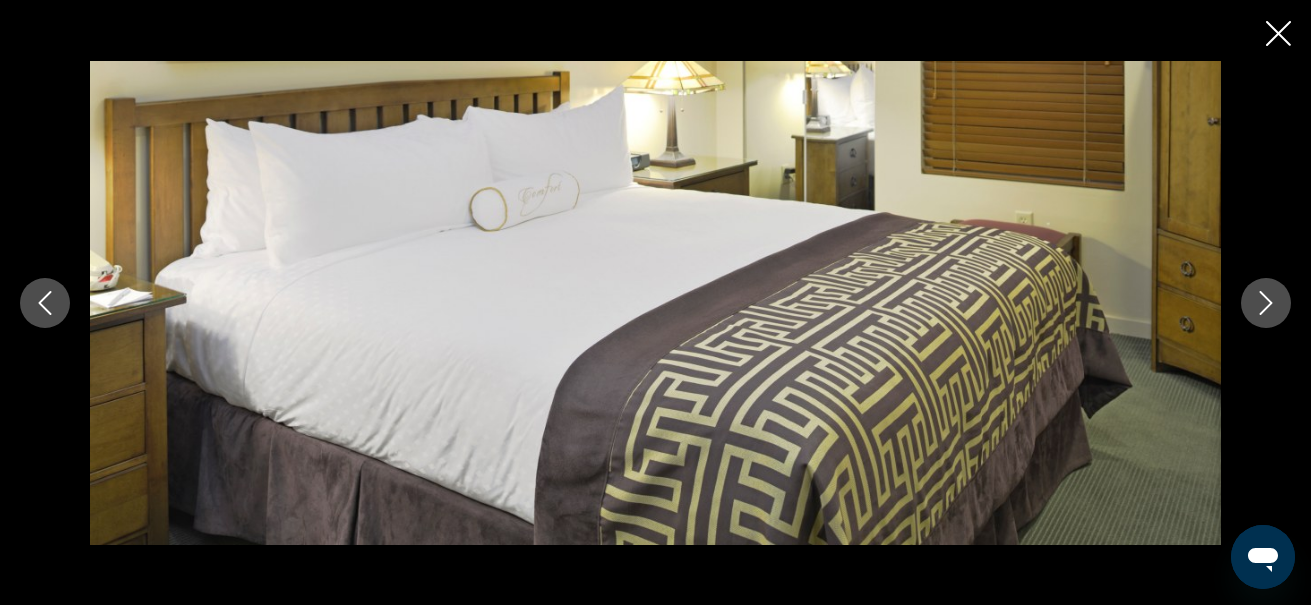 click 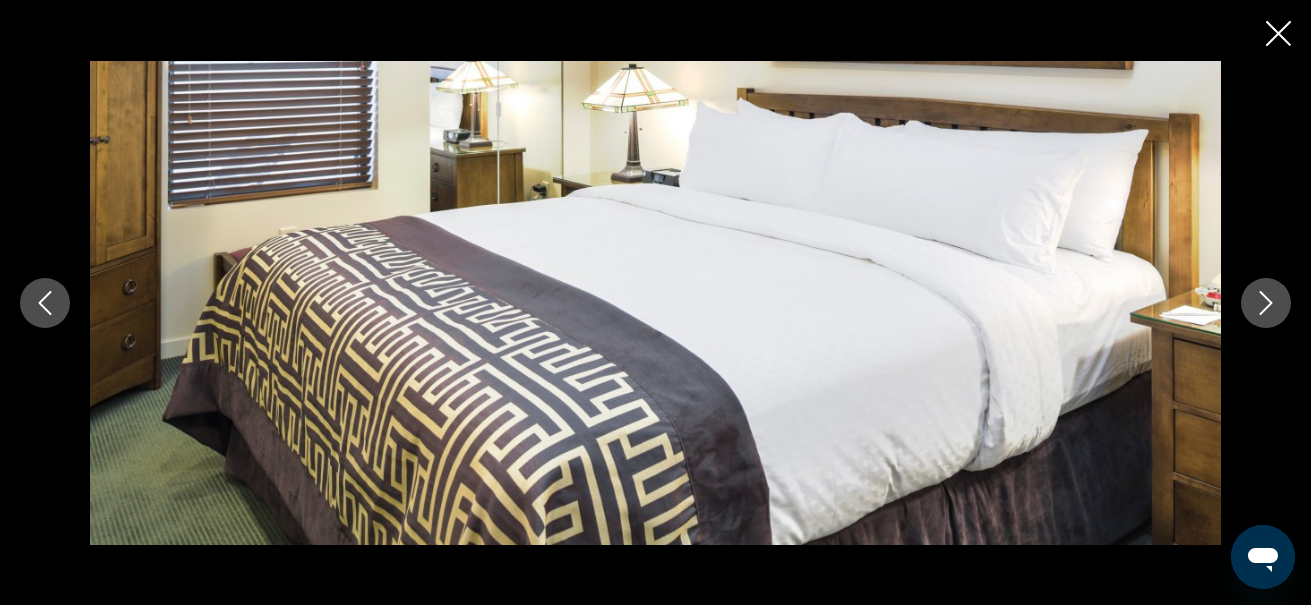 click 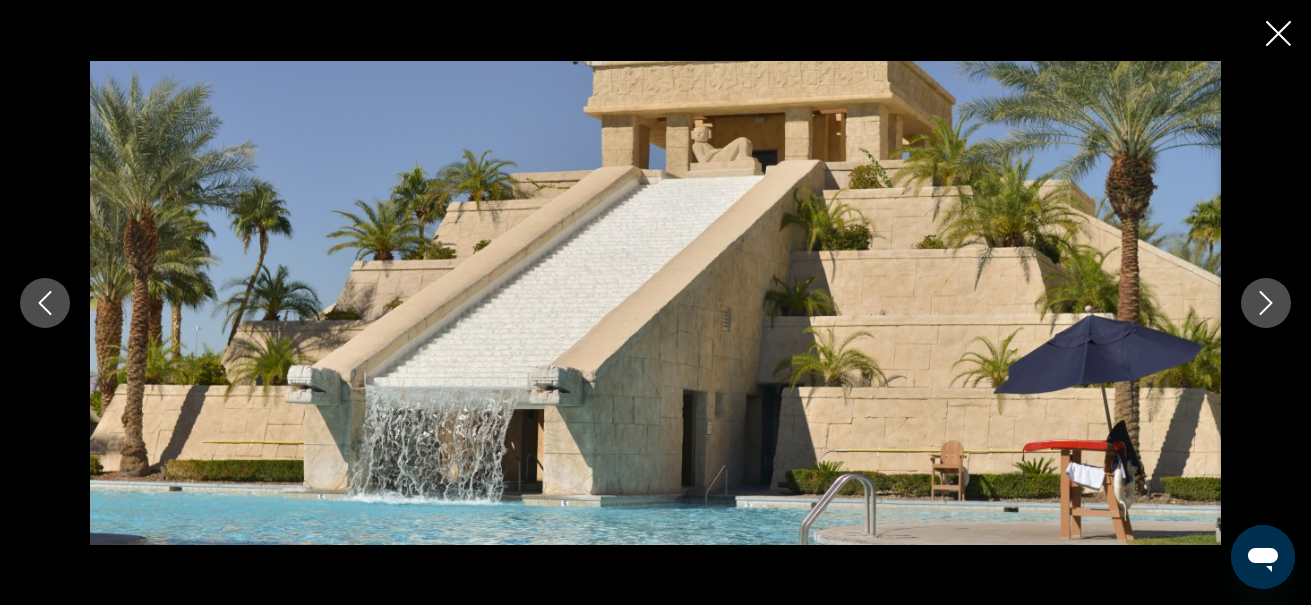 click 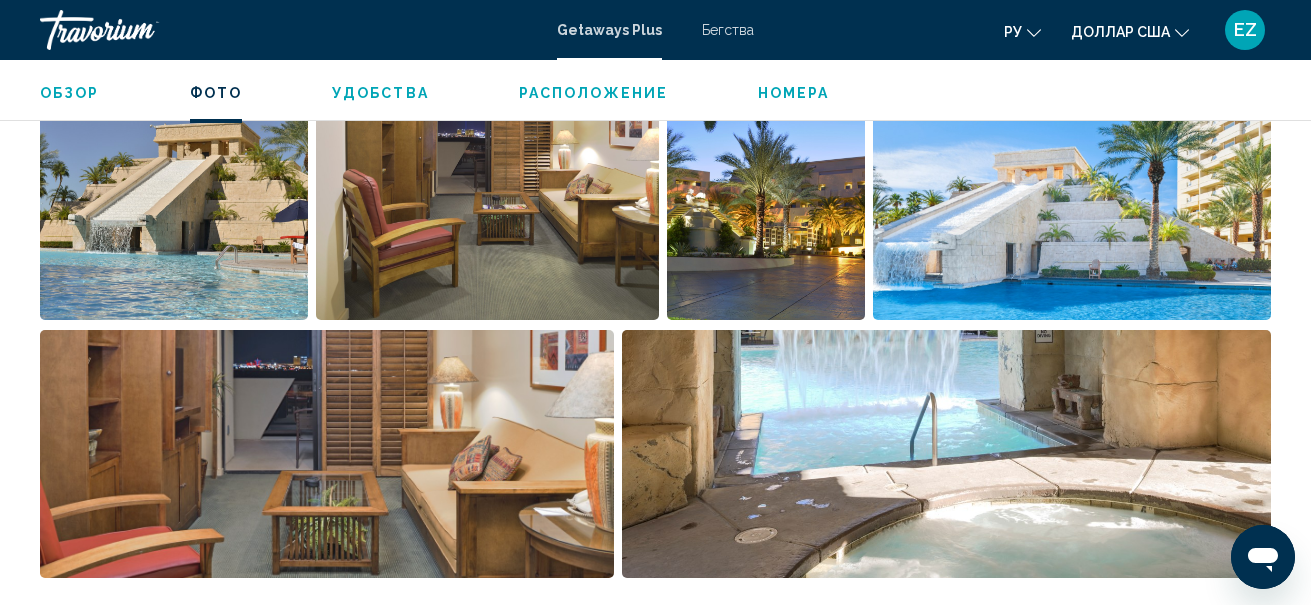 click on "Расположение" at bounding box center (593, 93) 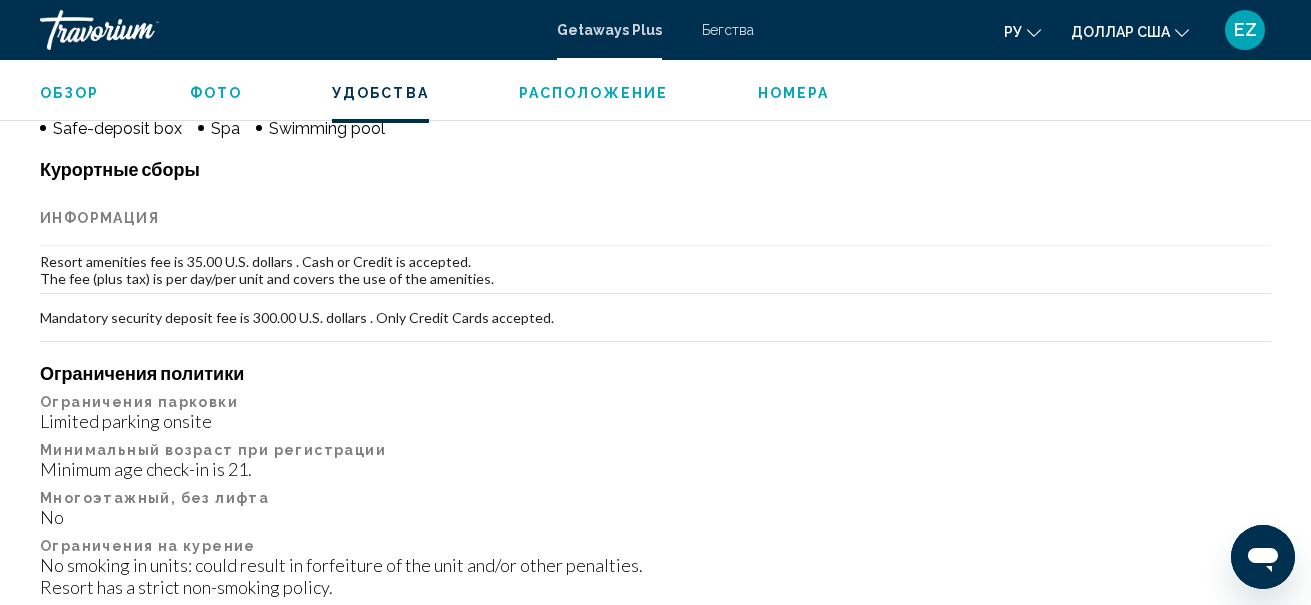 scroll, scrollTop: 1831, scrollLeft: 0, axis: vertical 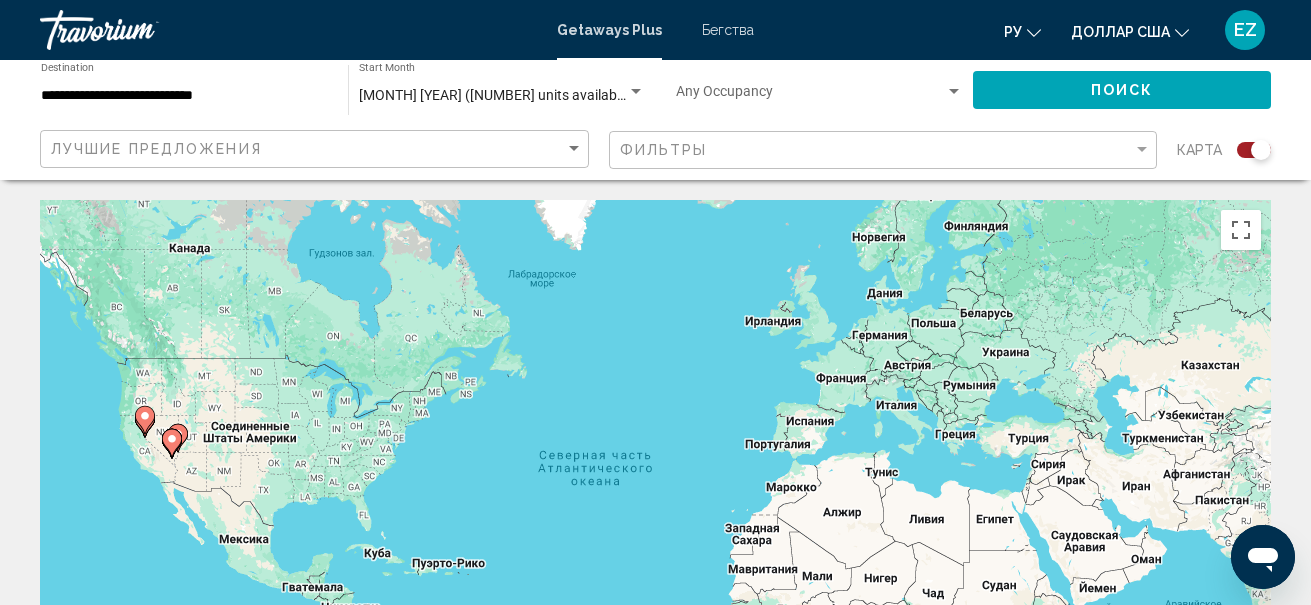 click on "Бегства" at bounding box center (728, 30) 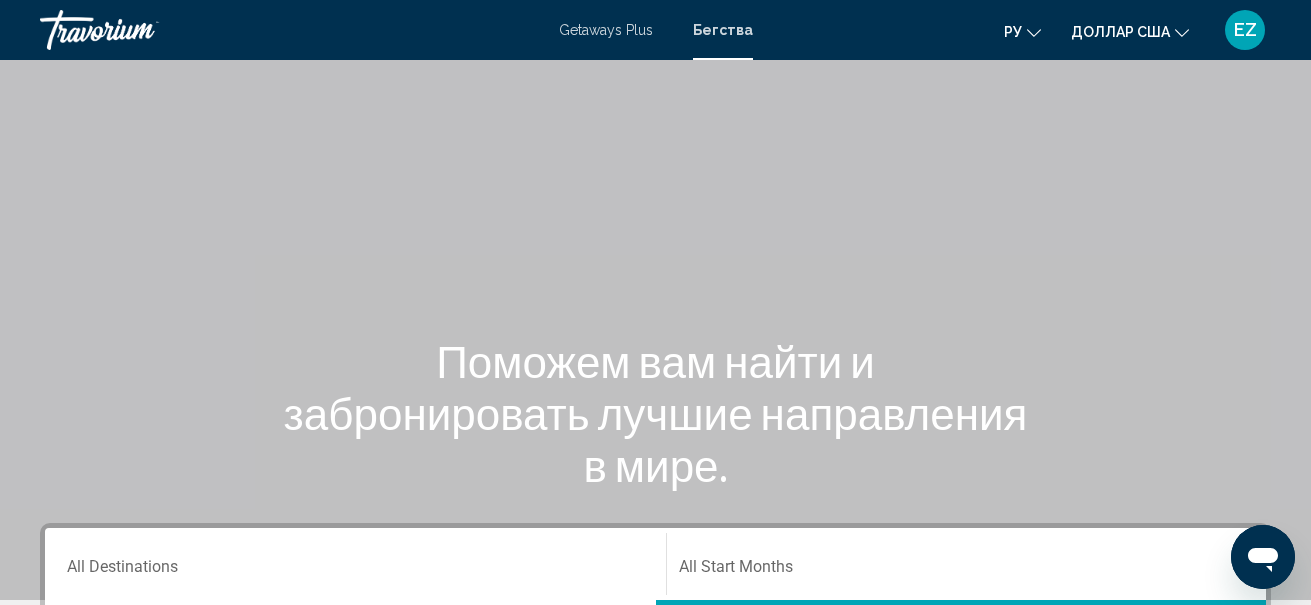 scroll, scrollTop: 400, scrollLeft: 0, axis: vertical 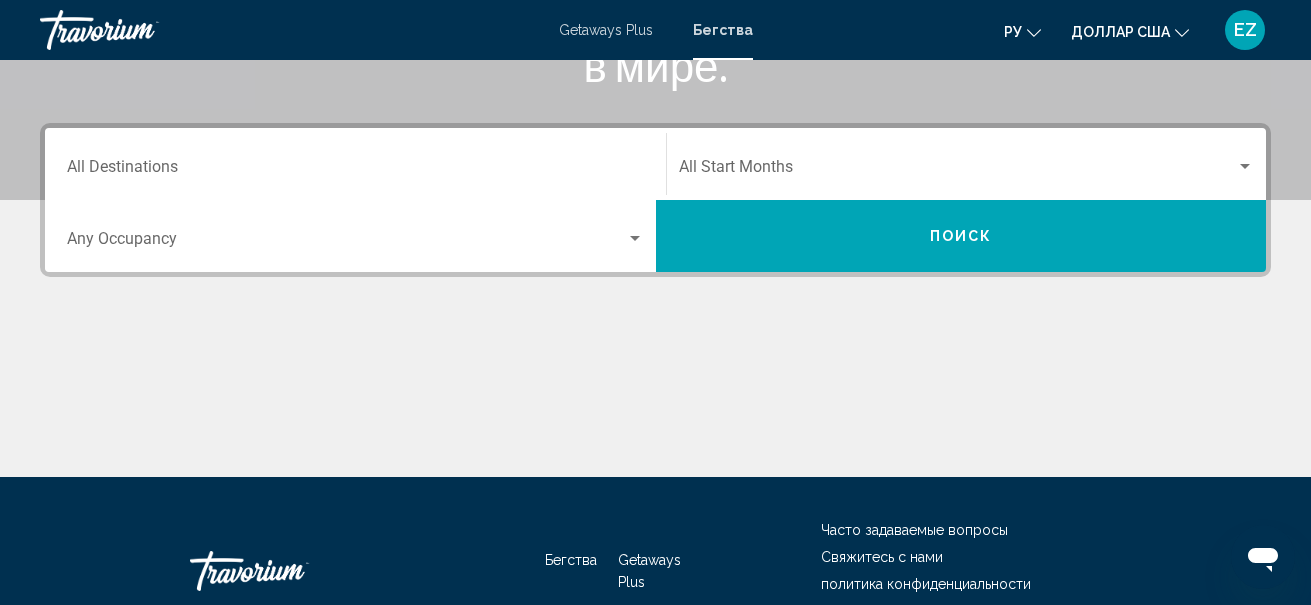 click on "Destination All Destinations" at bounding box center [355, 171] 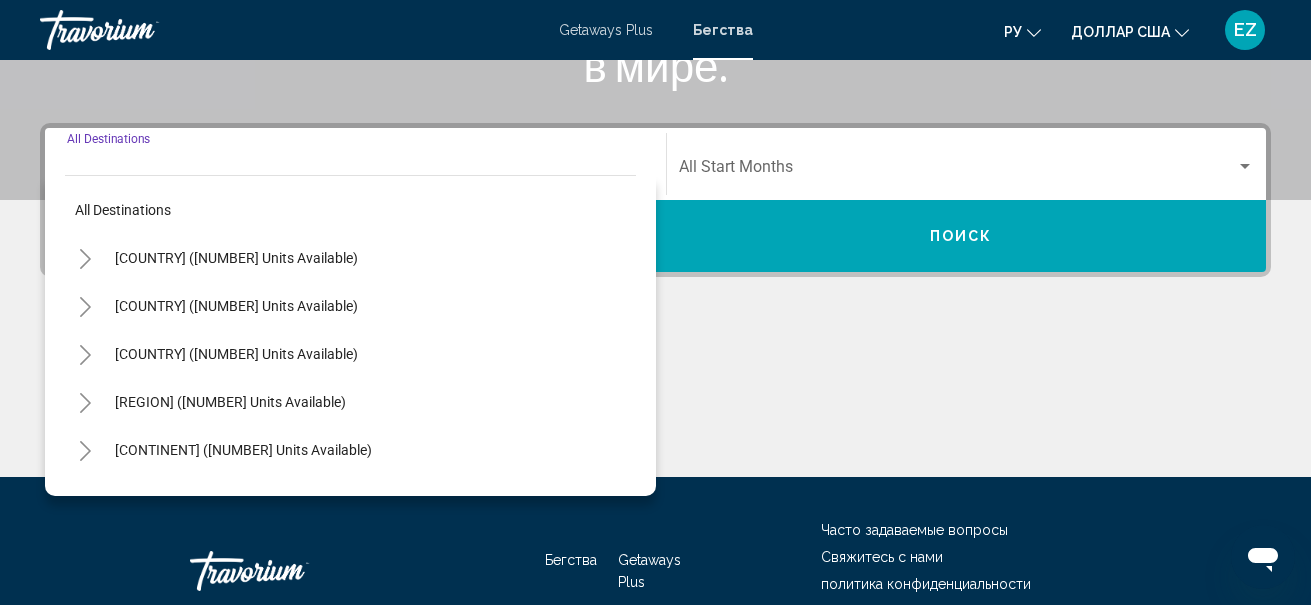 scroll, scrollTop: 458, scrollLeft: 0, axis: vertical 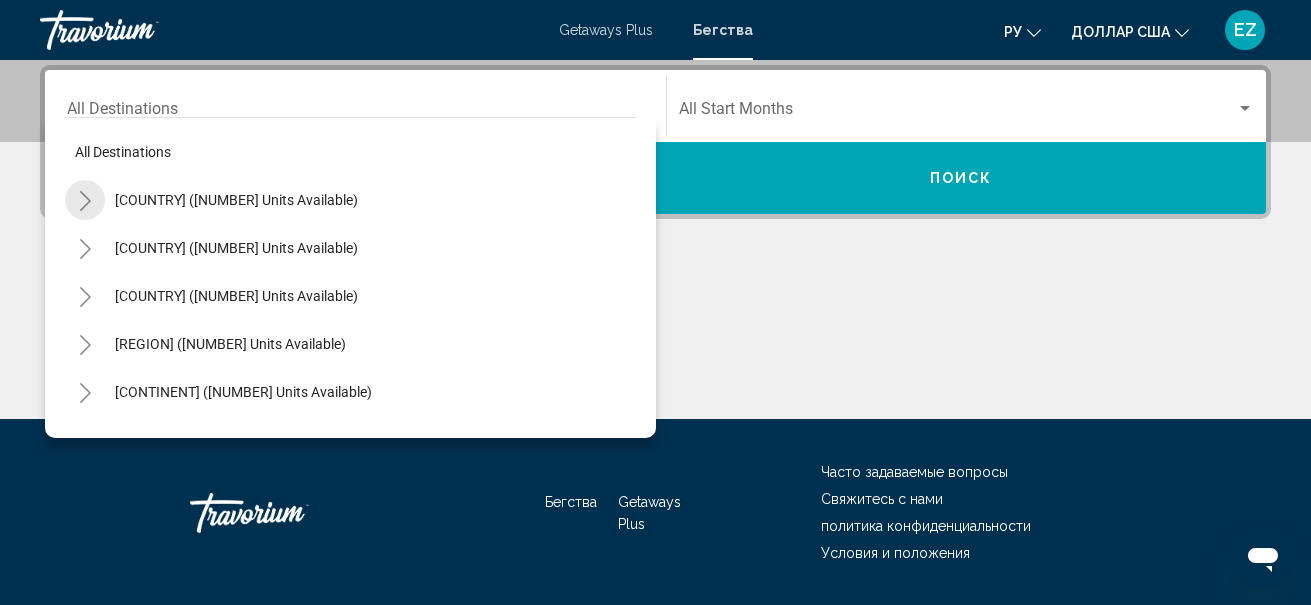 click 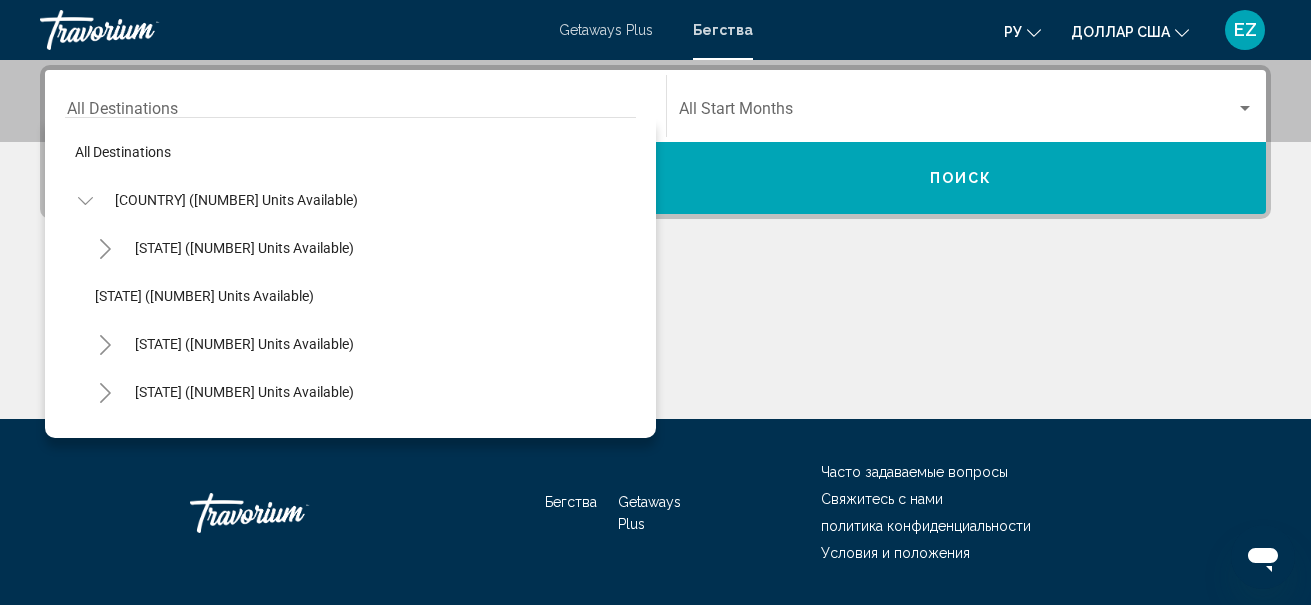 click 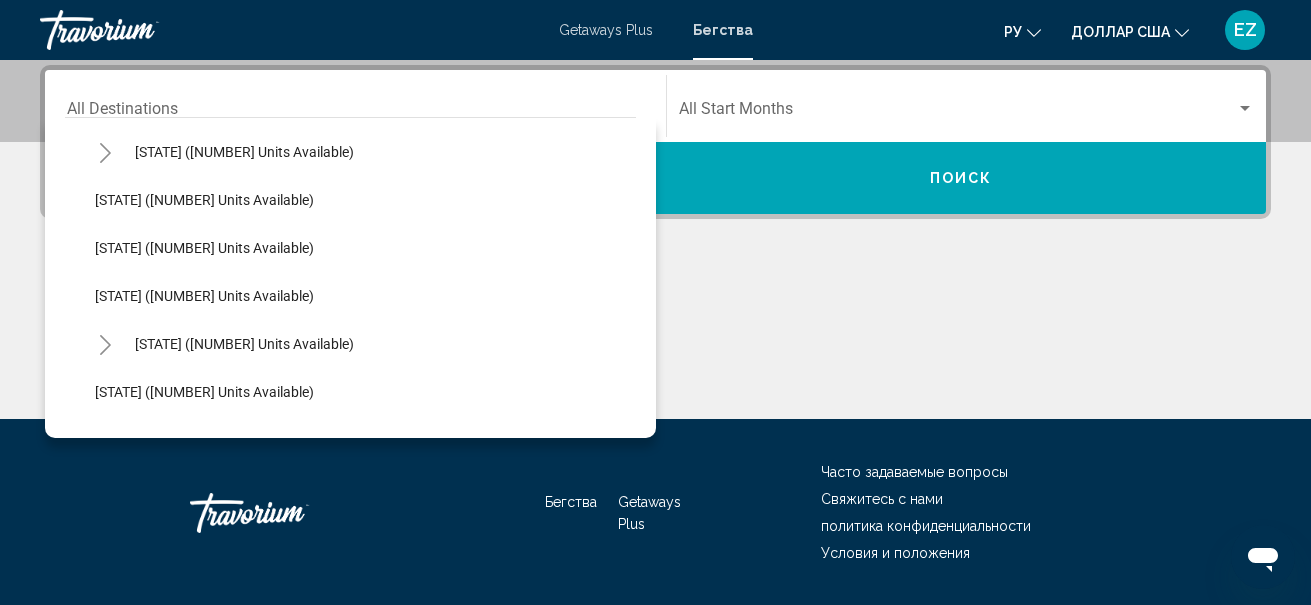 scroll, scrollTop: 1400, scrollLeft: 0, axis: vertical 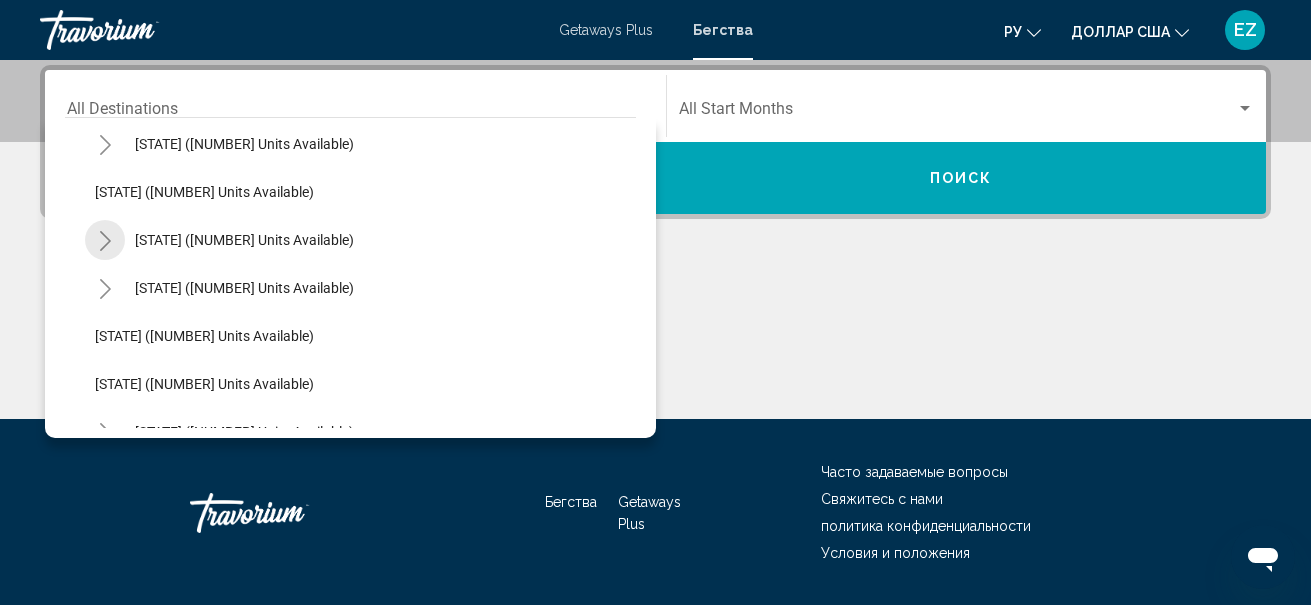 click 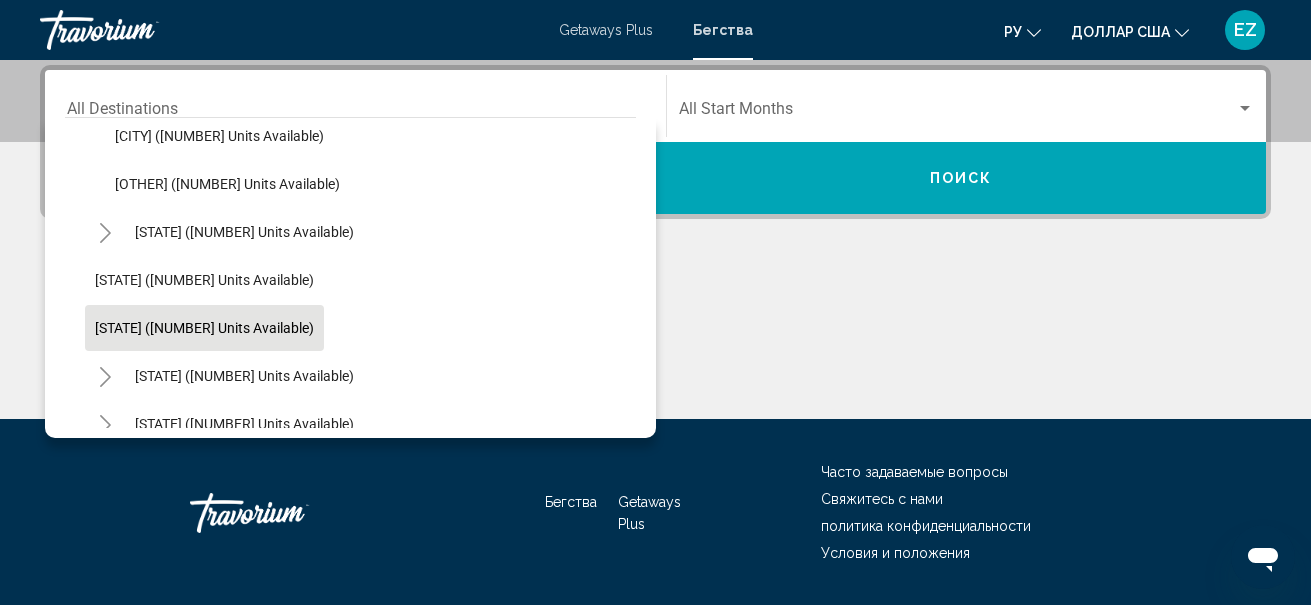scroll, scrollTop: 1500, scrollLeft: 0, axis: vertical 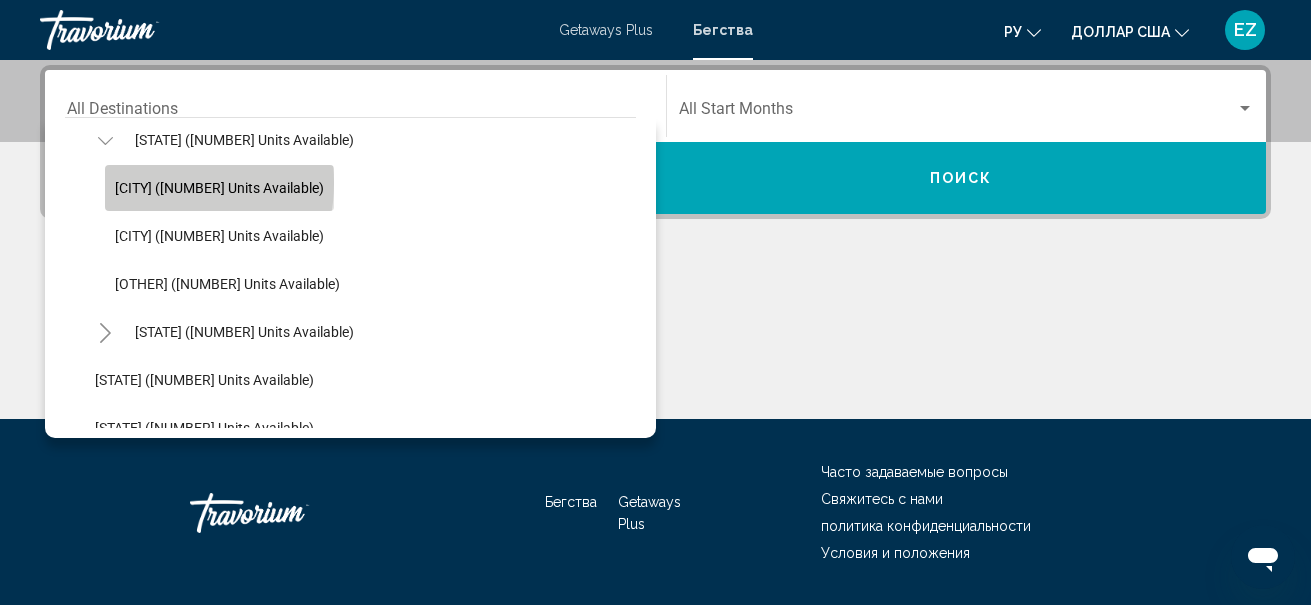 click on "[CITY] ([NUMBER] units available)" 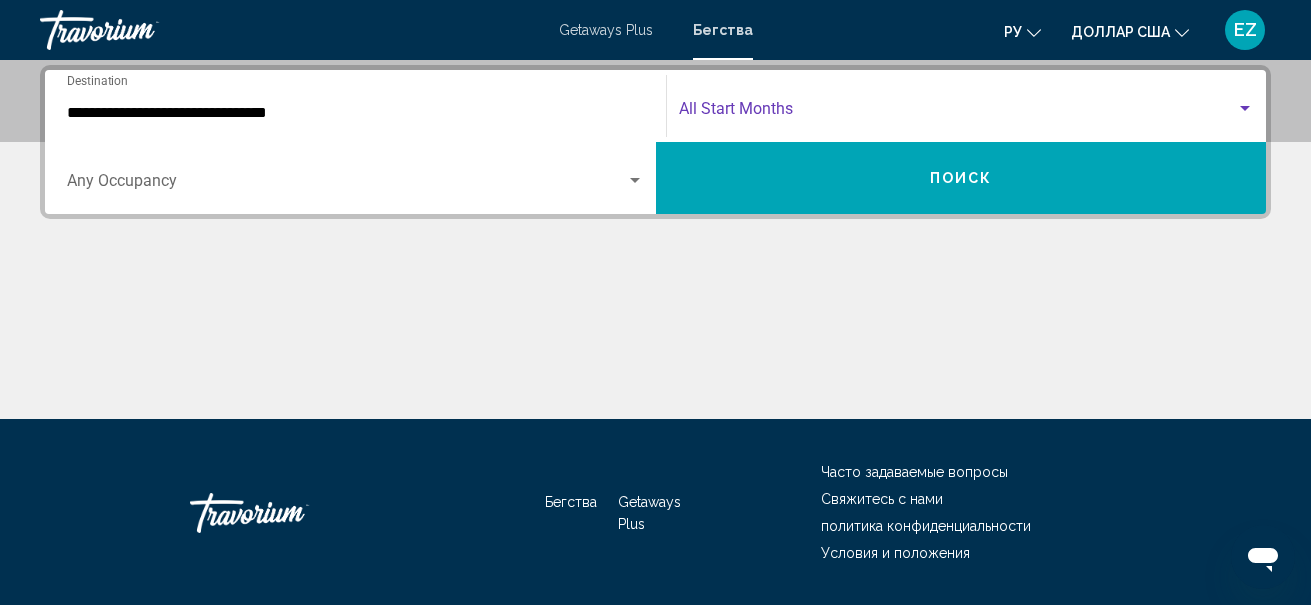 click at bounding box center [958, 113] 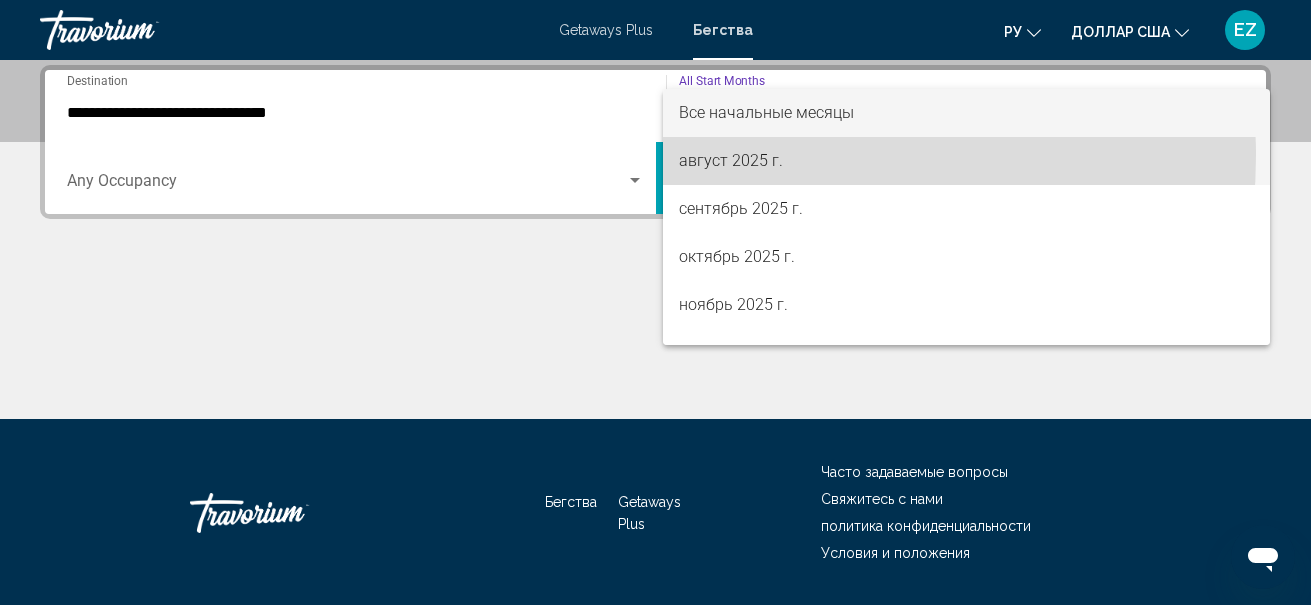 click on "август 2025 г." at bounding box center [731, 160] 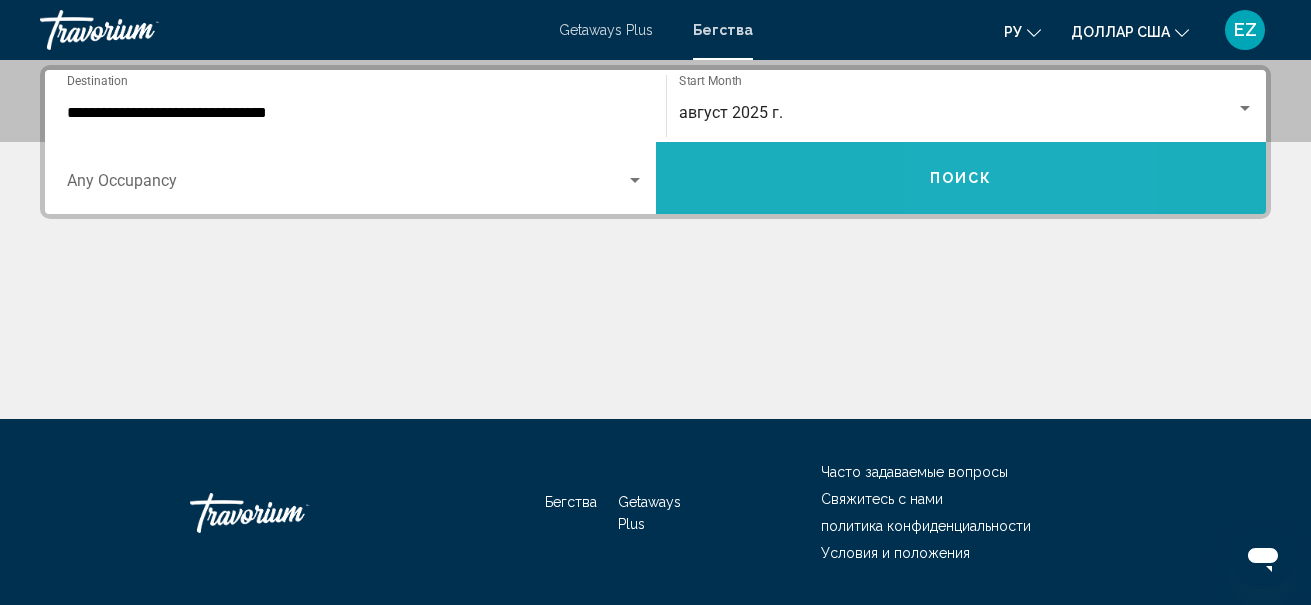 click on "Поиск" at bounding box center [961, 178] 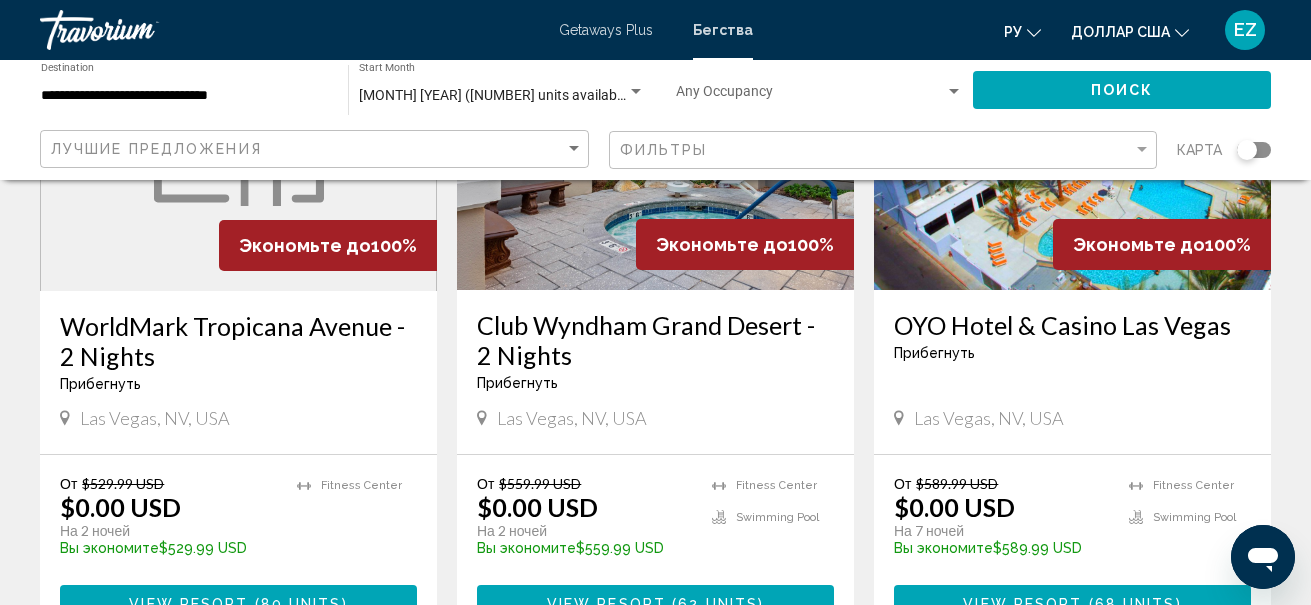scroll, scrollTop: 500, scrollLeft: 0, axis: vertical 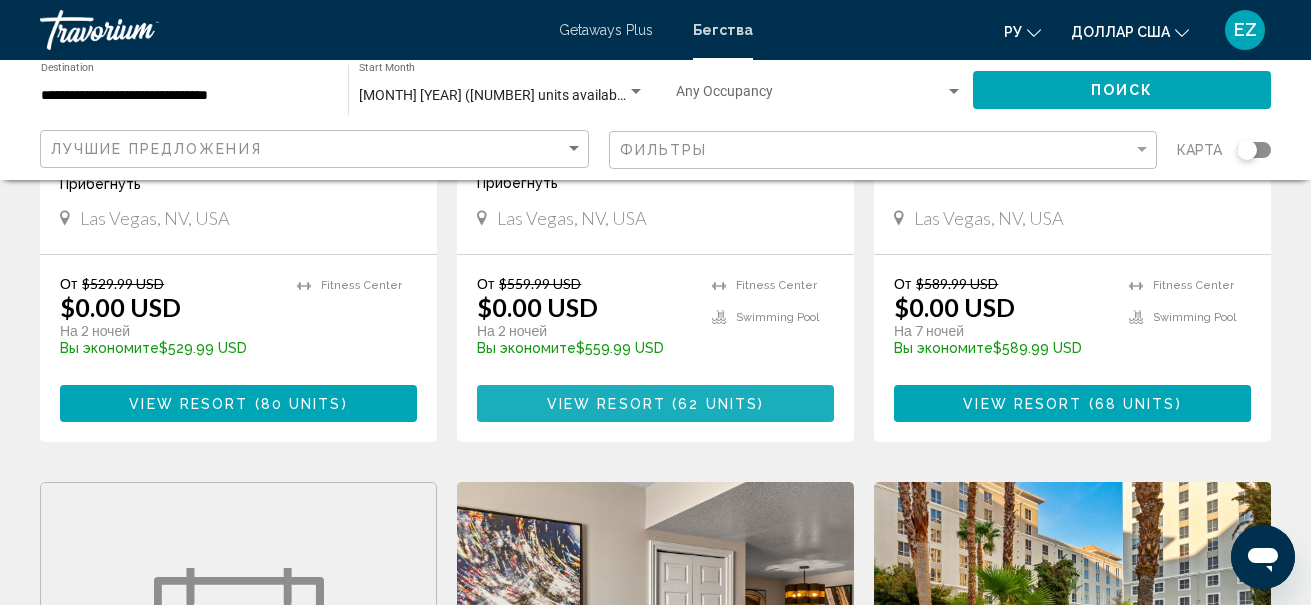 click on "View Resort" at bounding box center (606, 404) 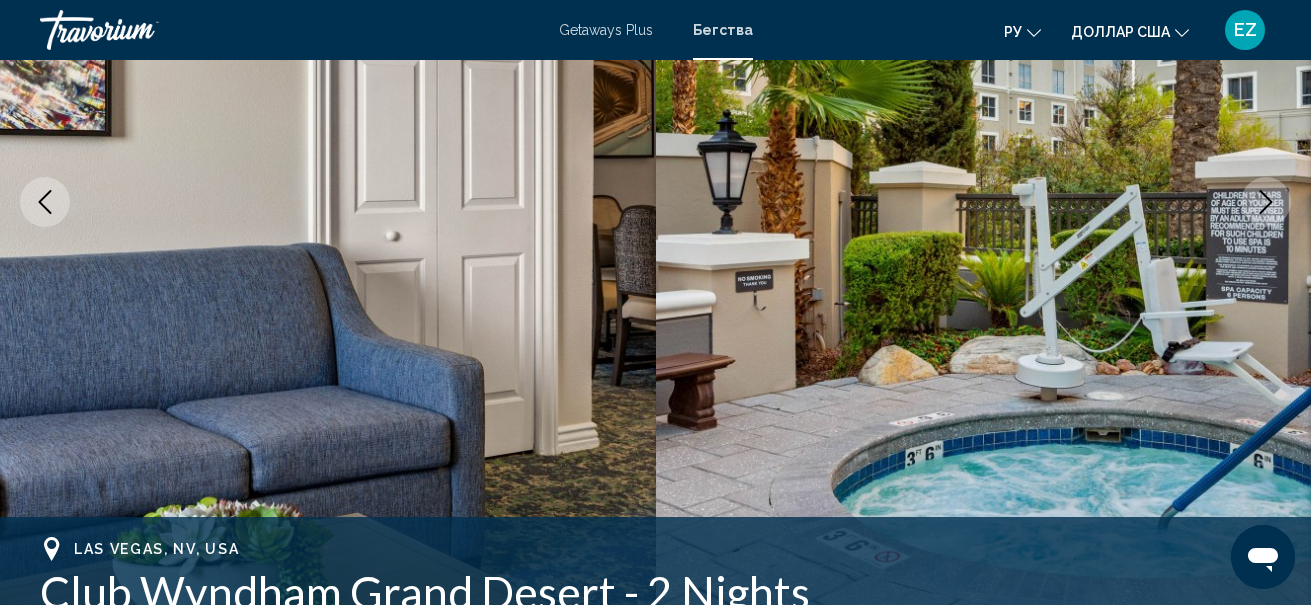 scroll, scrollTop: 433, scrollLeft: 0, axis: vertical 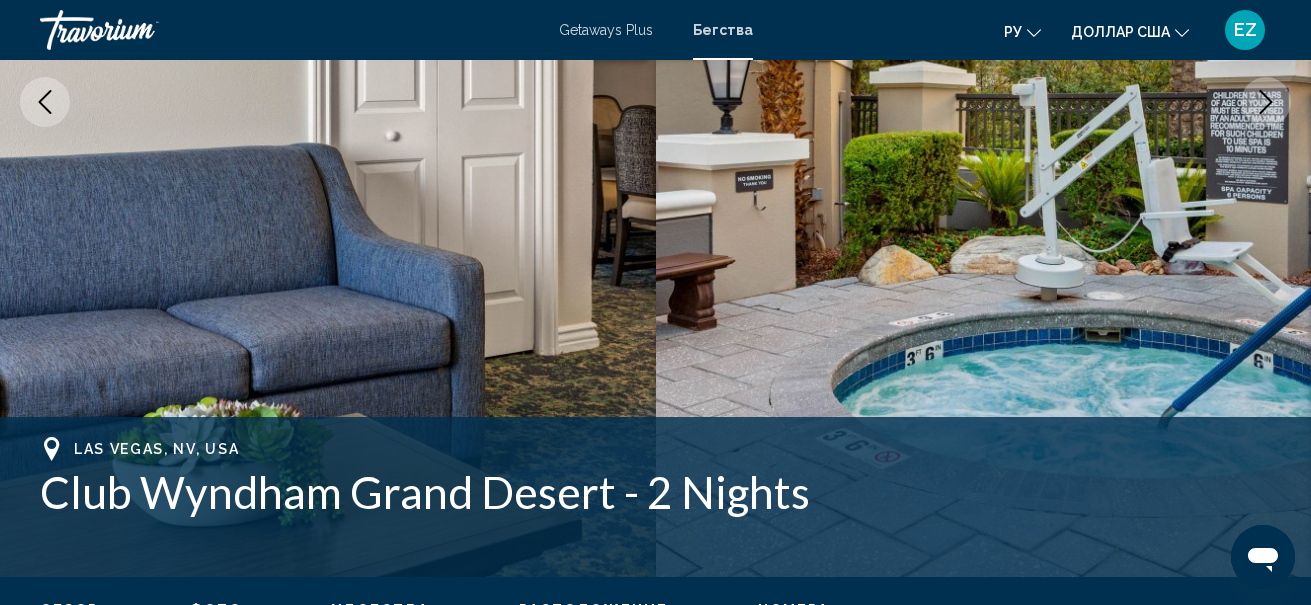 click 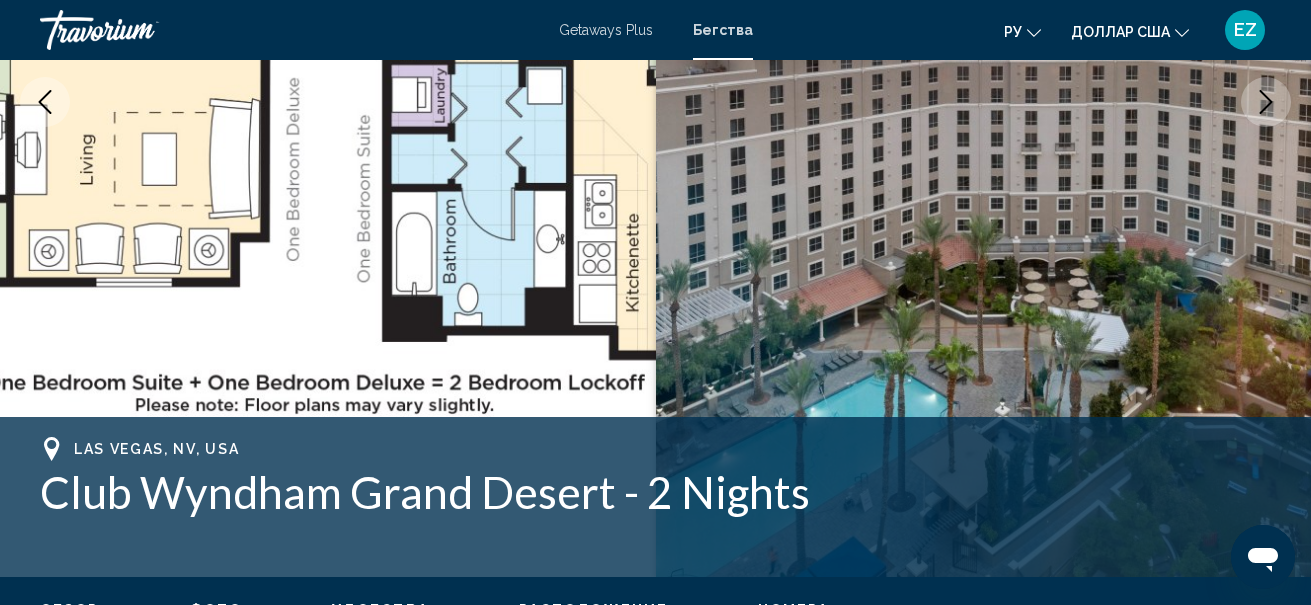 click 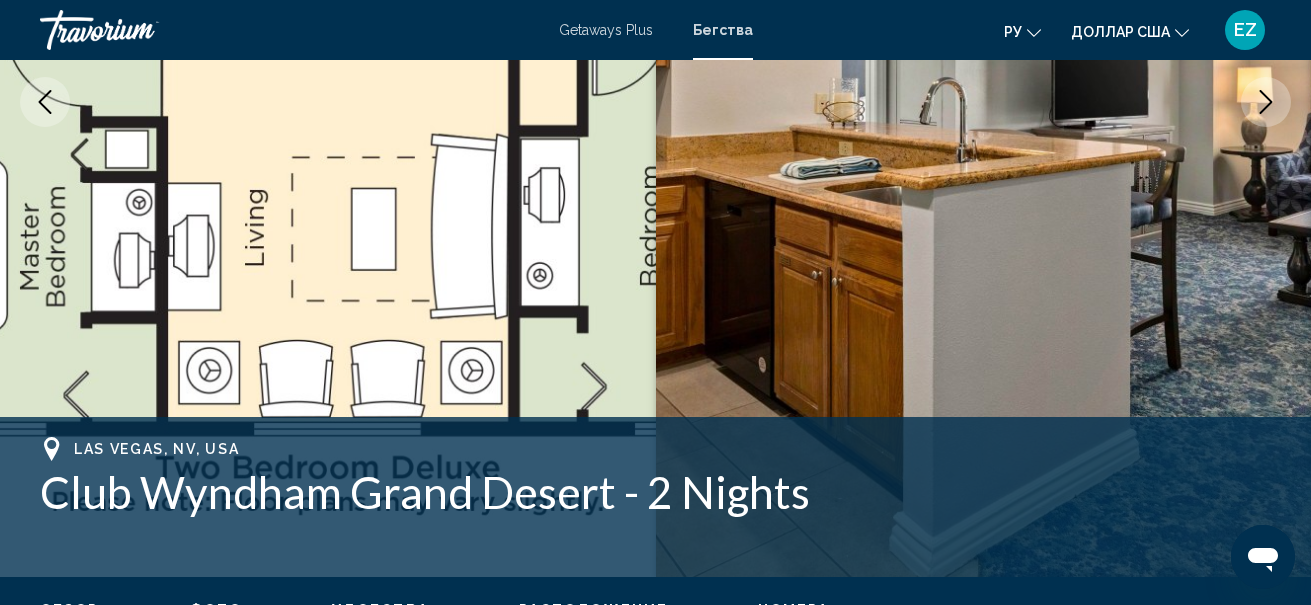 click 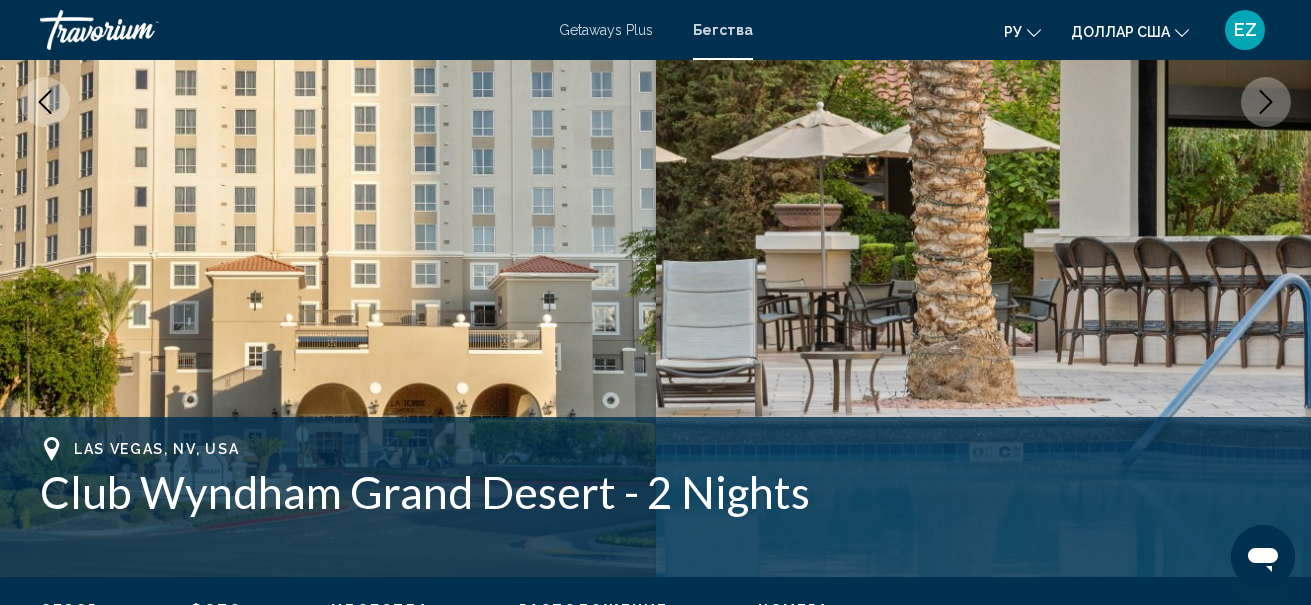 click 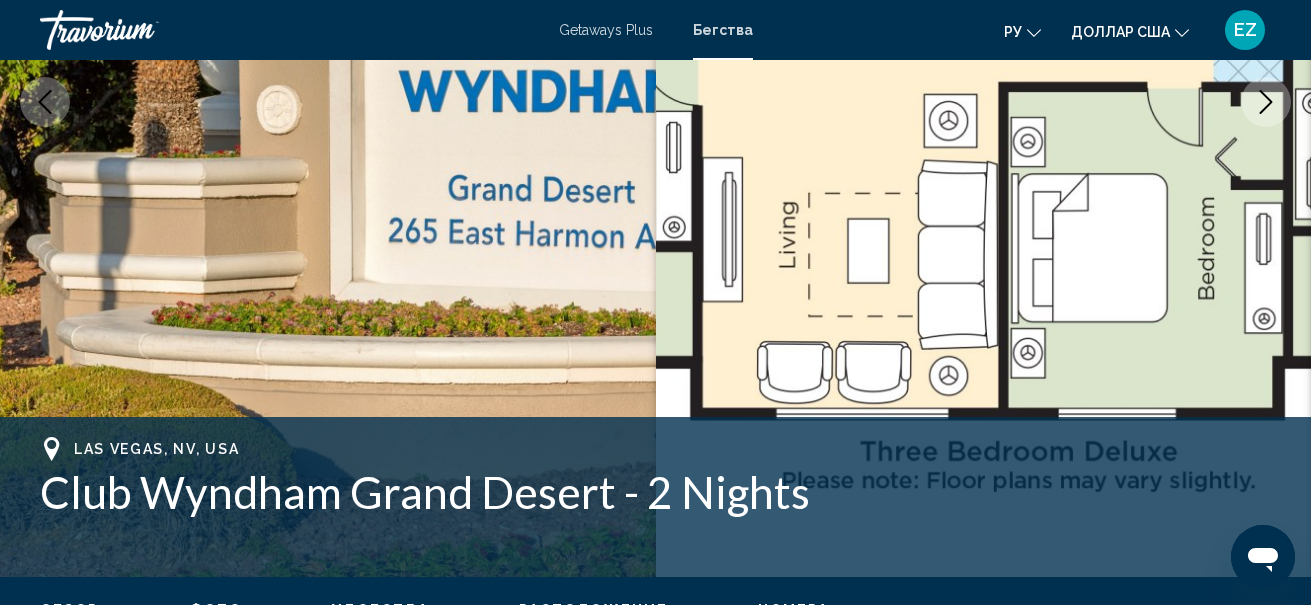 click 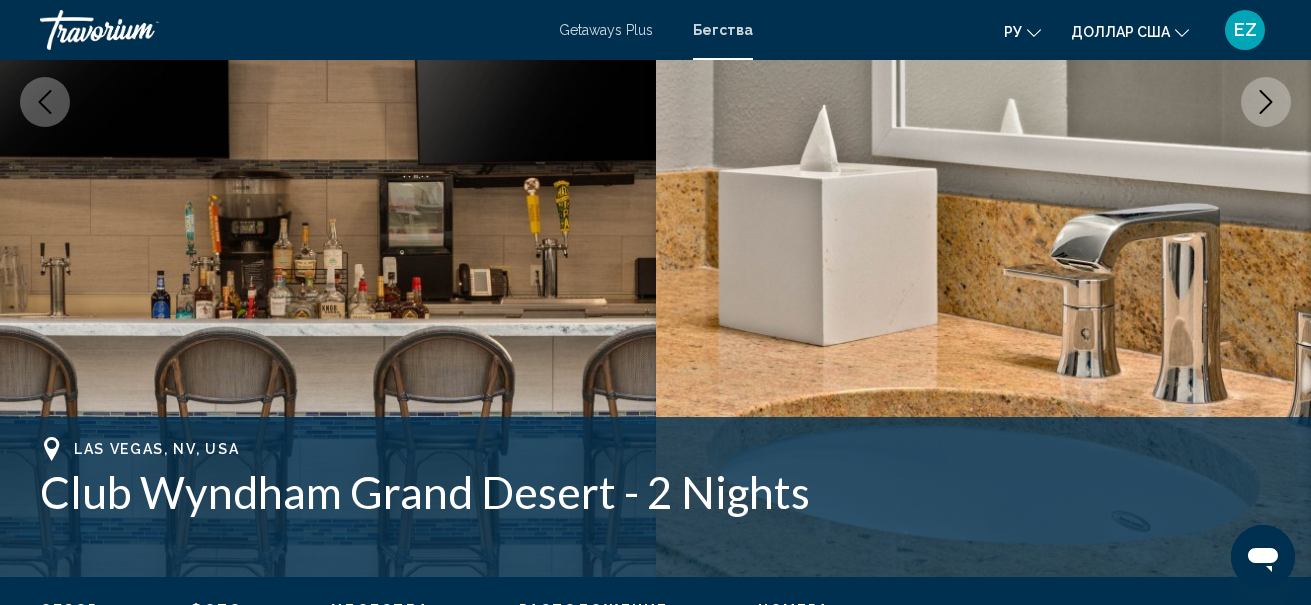 click 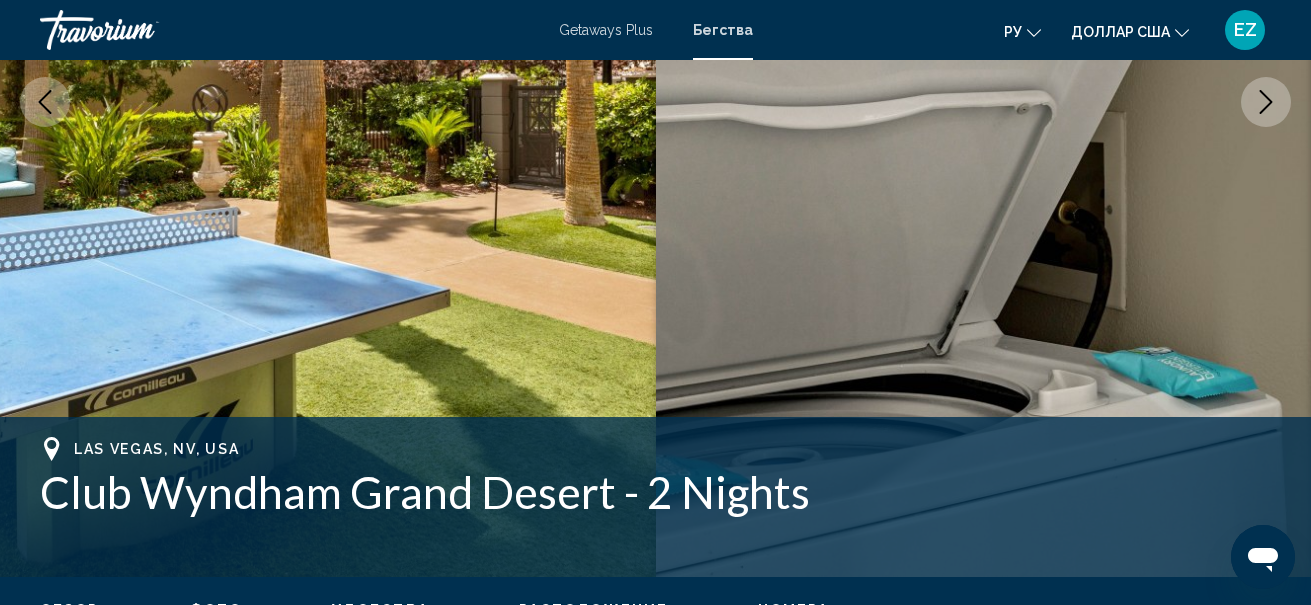 click 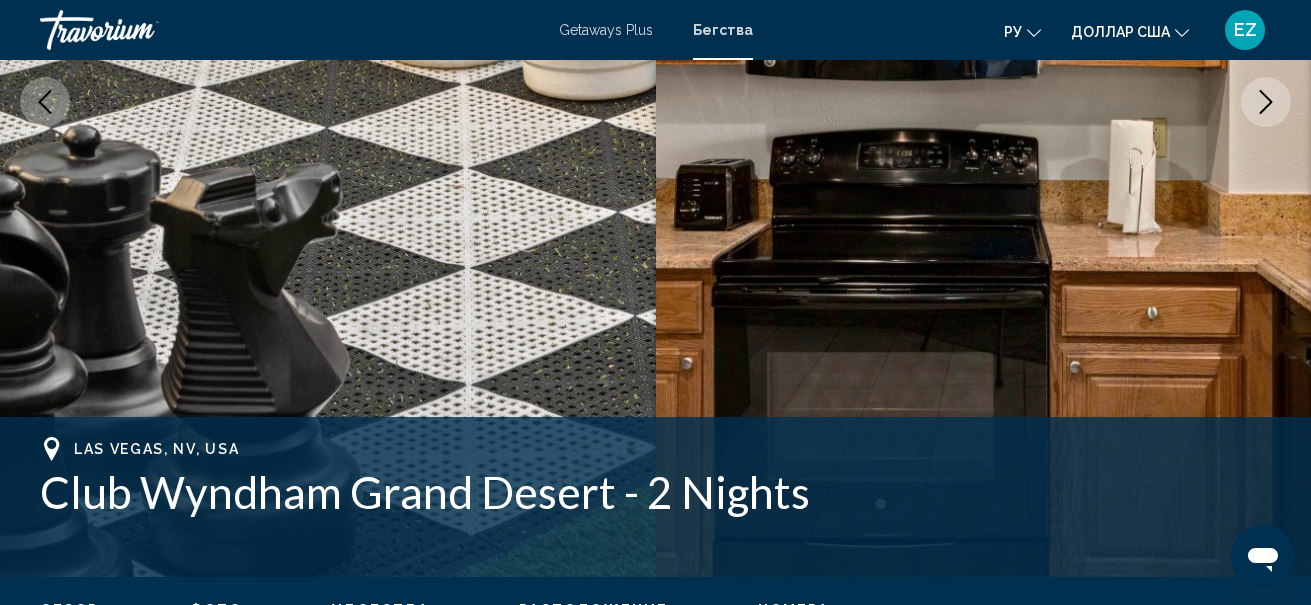 click 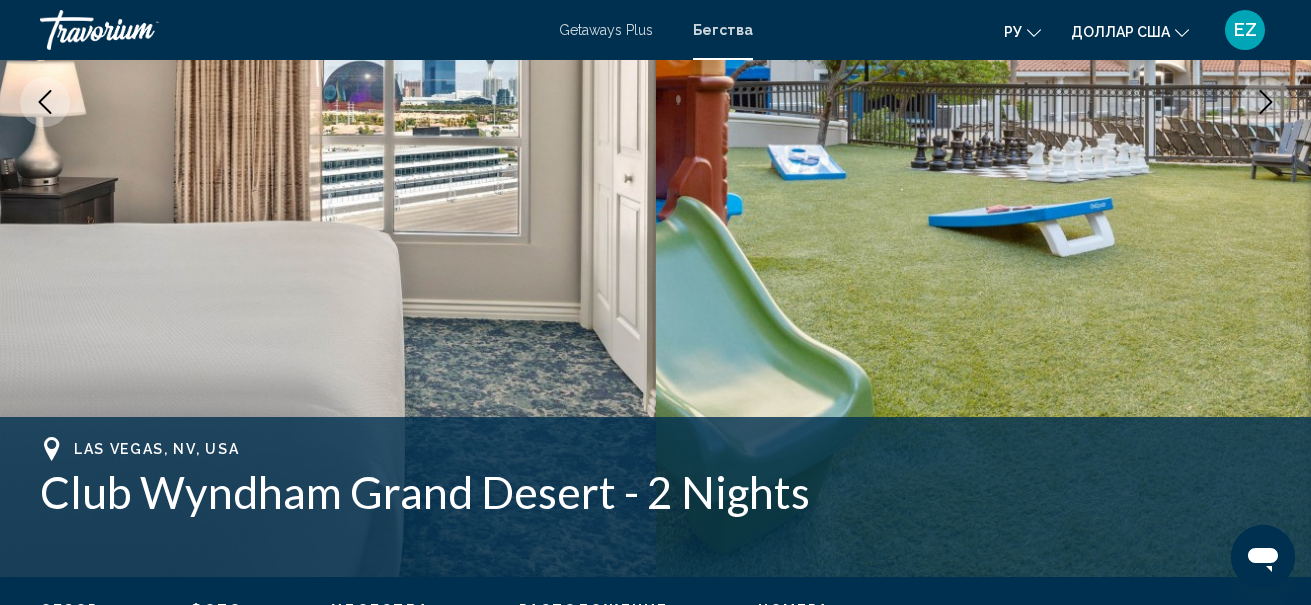 click 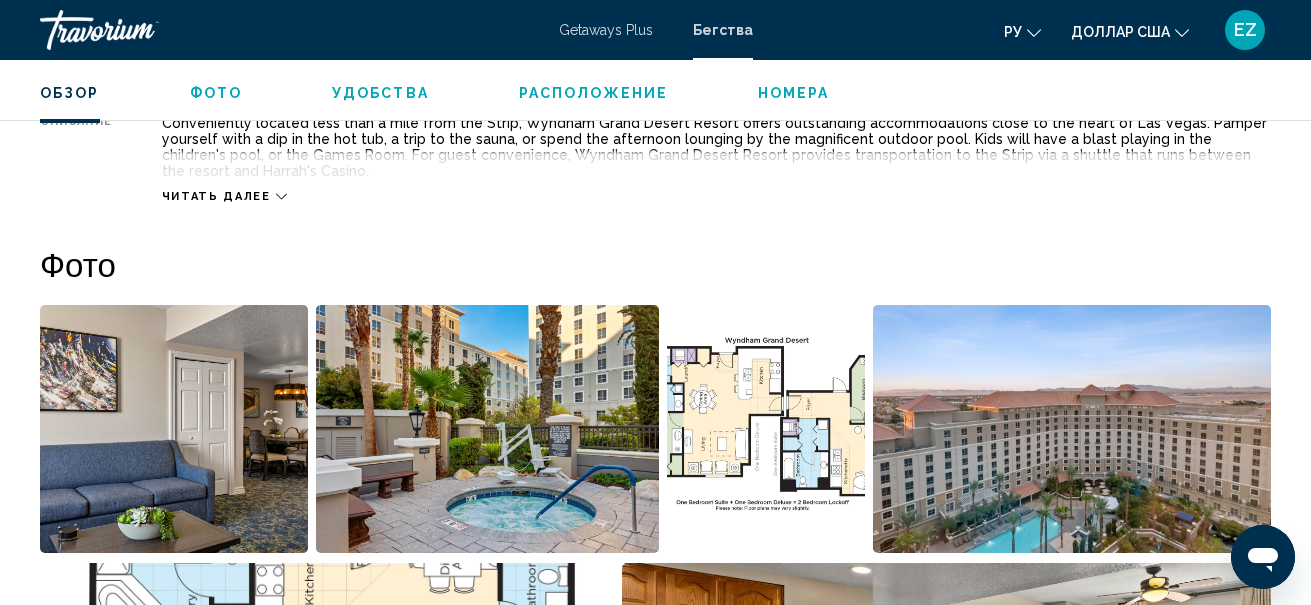 scroll, scrollTop: 834, scrollLeft: 0, axis: vertical 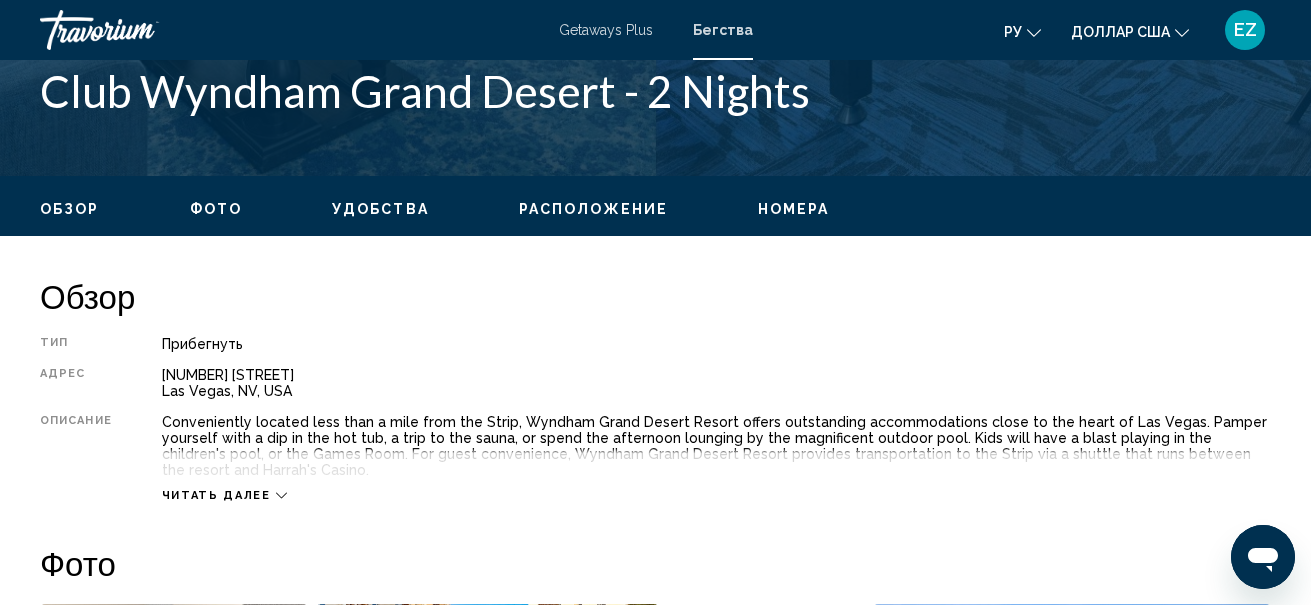 click on "Номера" at bounding box center [794, 209] 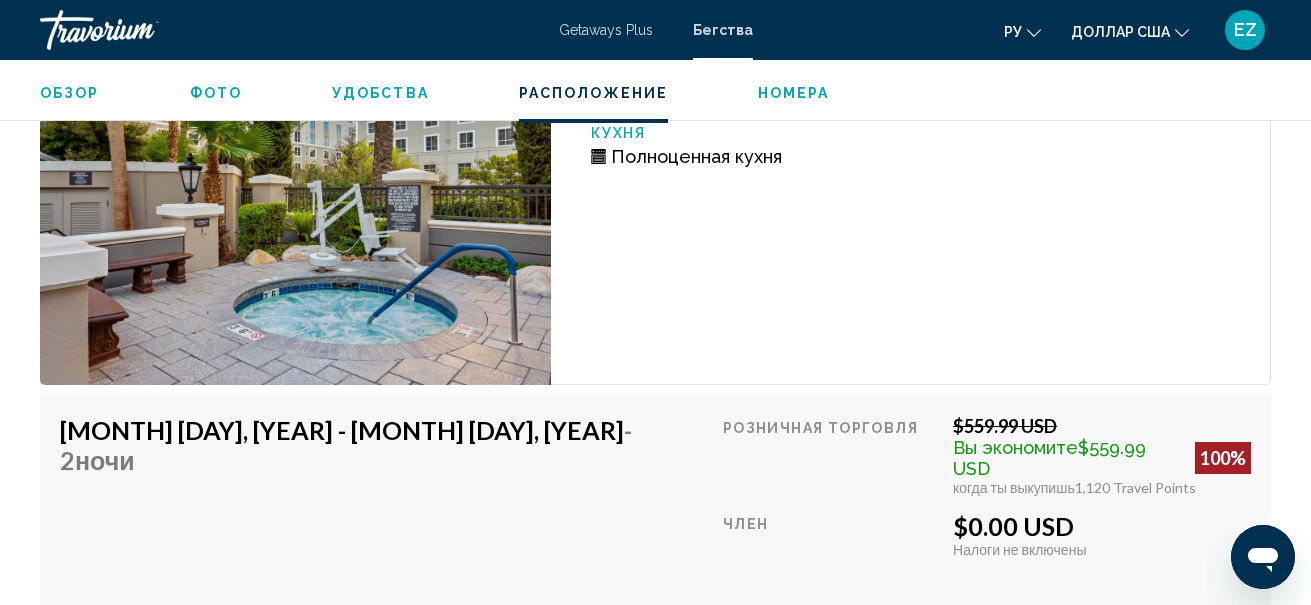 scroll, scrollTop: 4235, scrollLeft: 0, axis: vertical 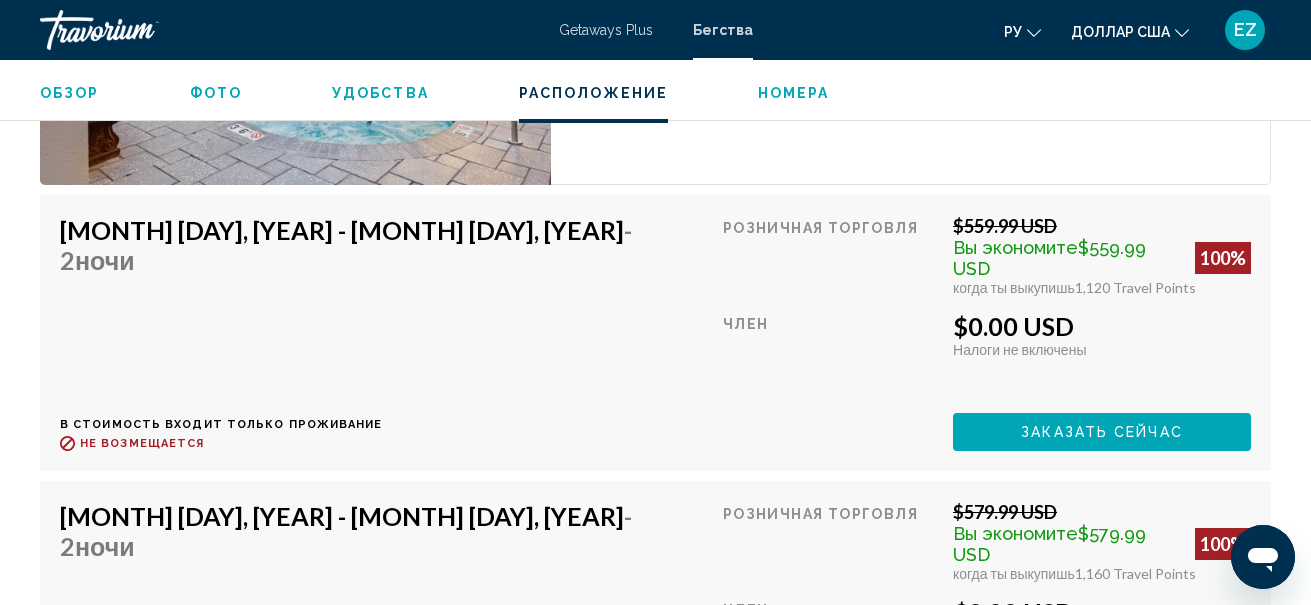 click on "Заказать сейчас" at bounding box center [1102, 433] 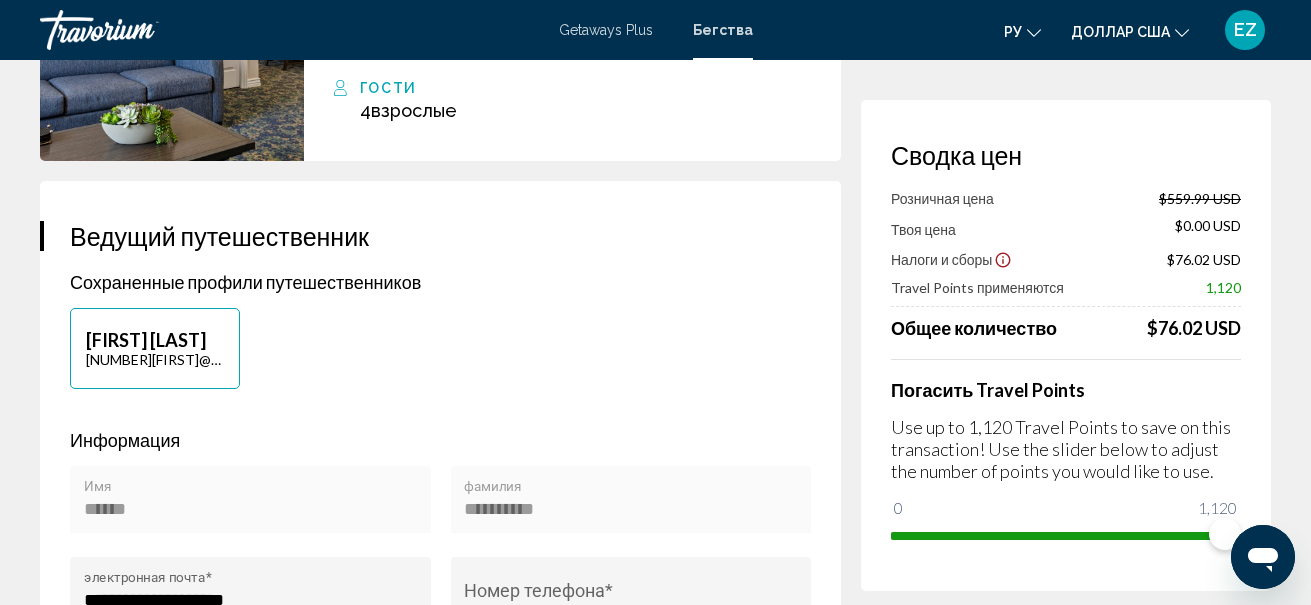 scroll, scrollTop: 0, scrollLeft: 0, axis: both 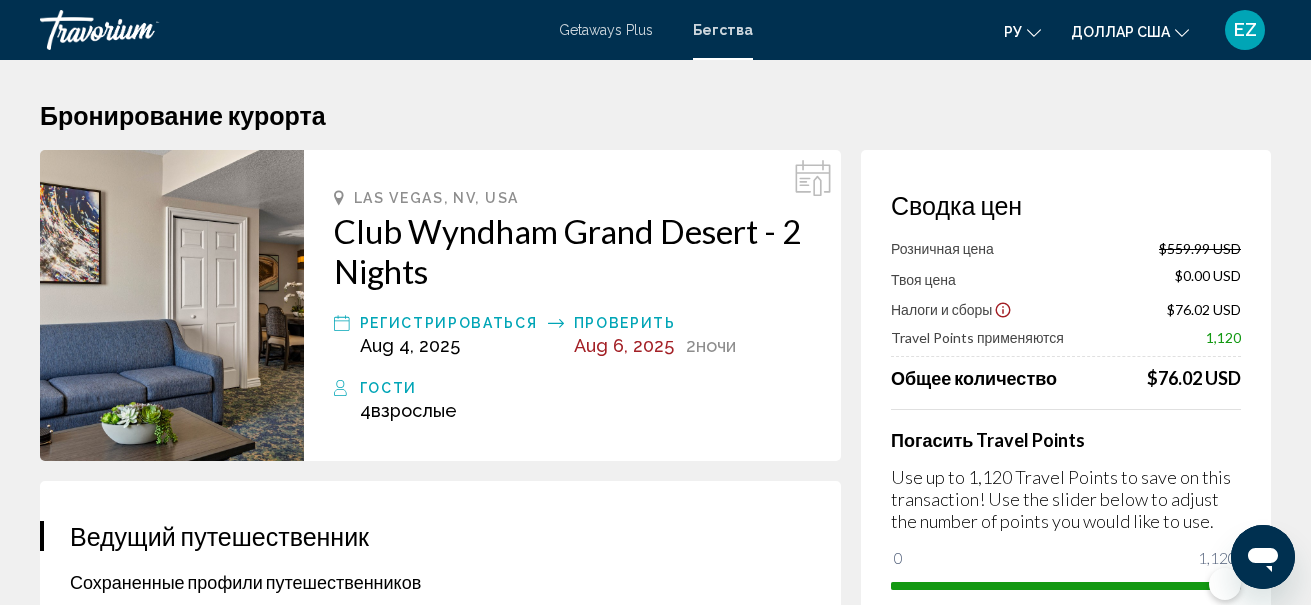click at bounding box center [172, 305] 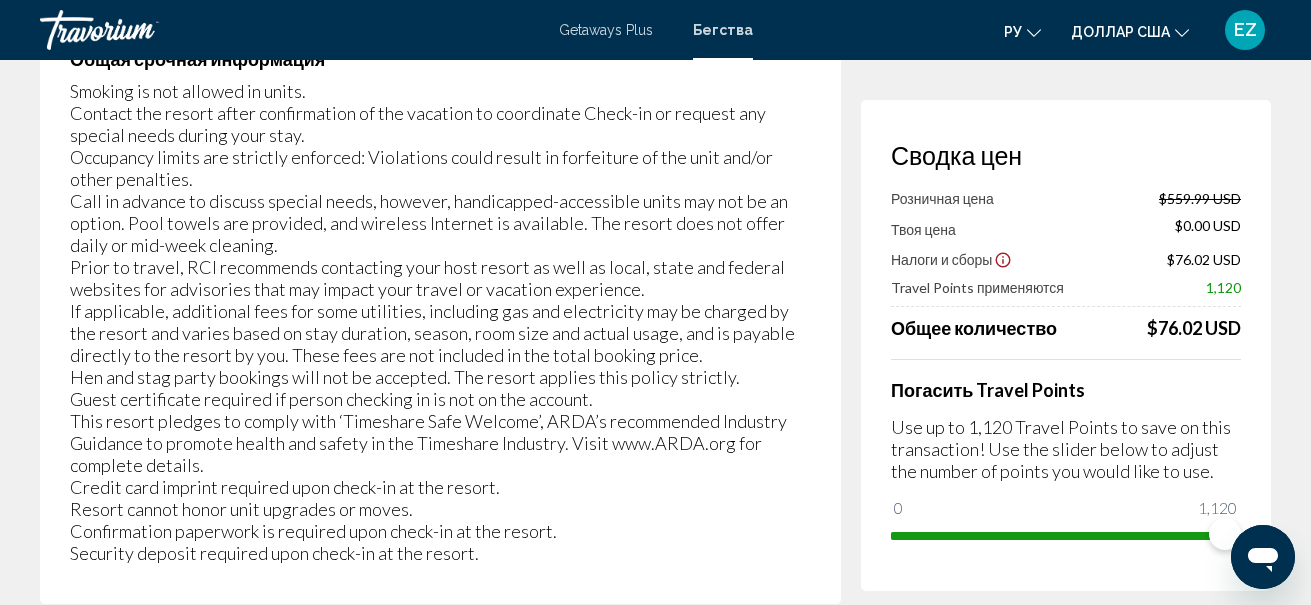 scroll, scrollTop: 4200, scrollLeft: 0, axis: vertical 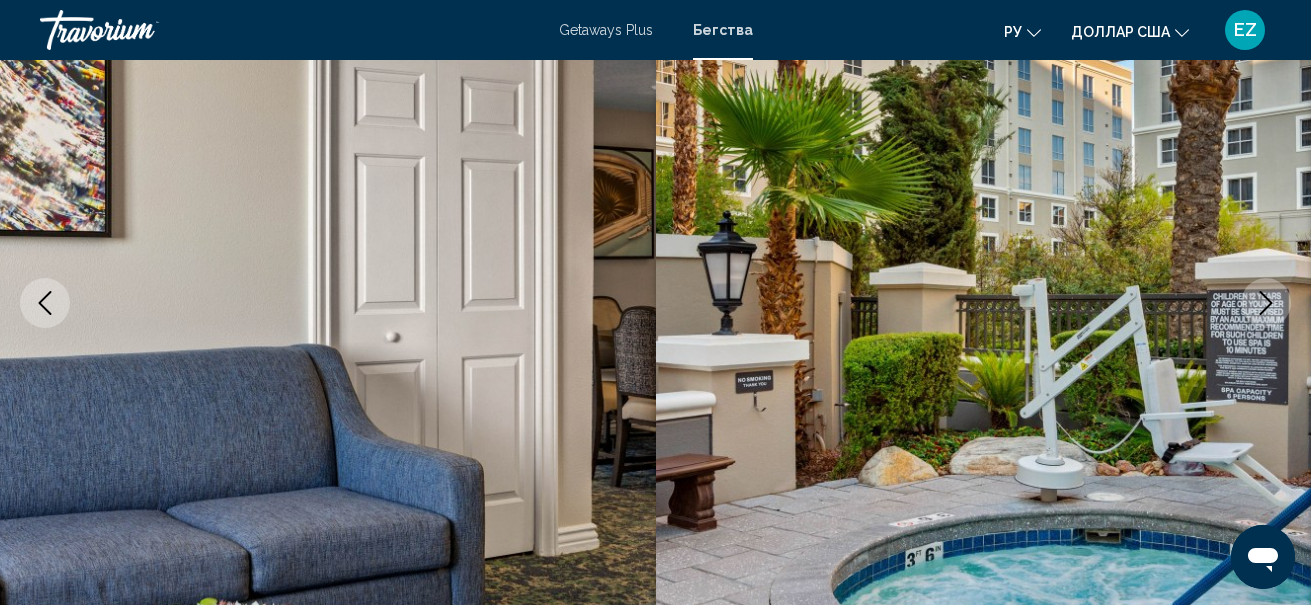 click 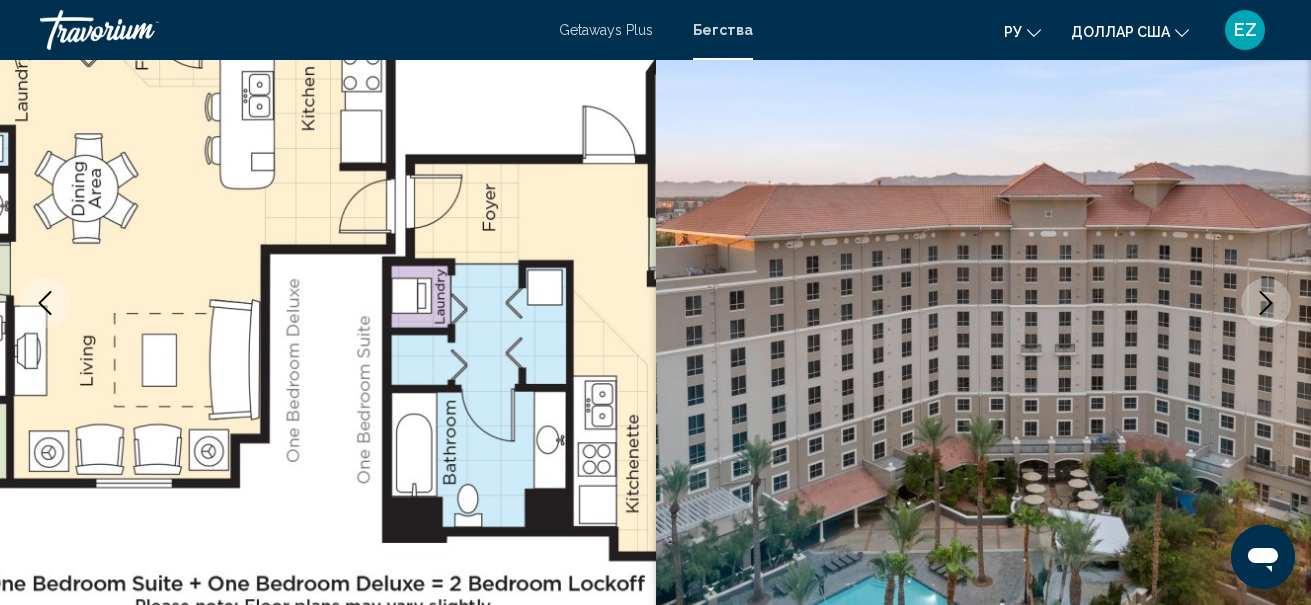 scroll, scrollTop: 332, scrollLeft: 0, axis: vertical 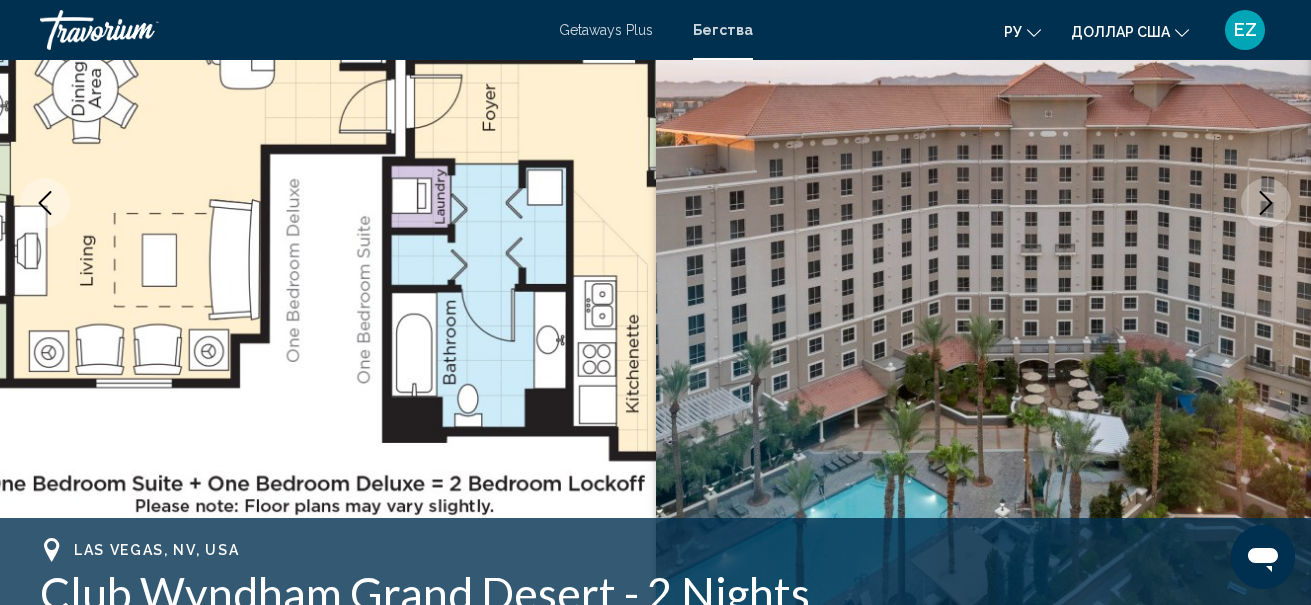 click 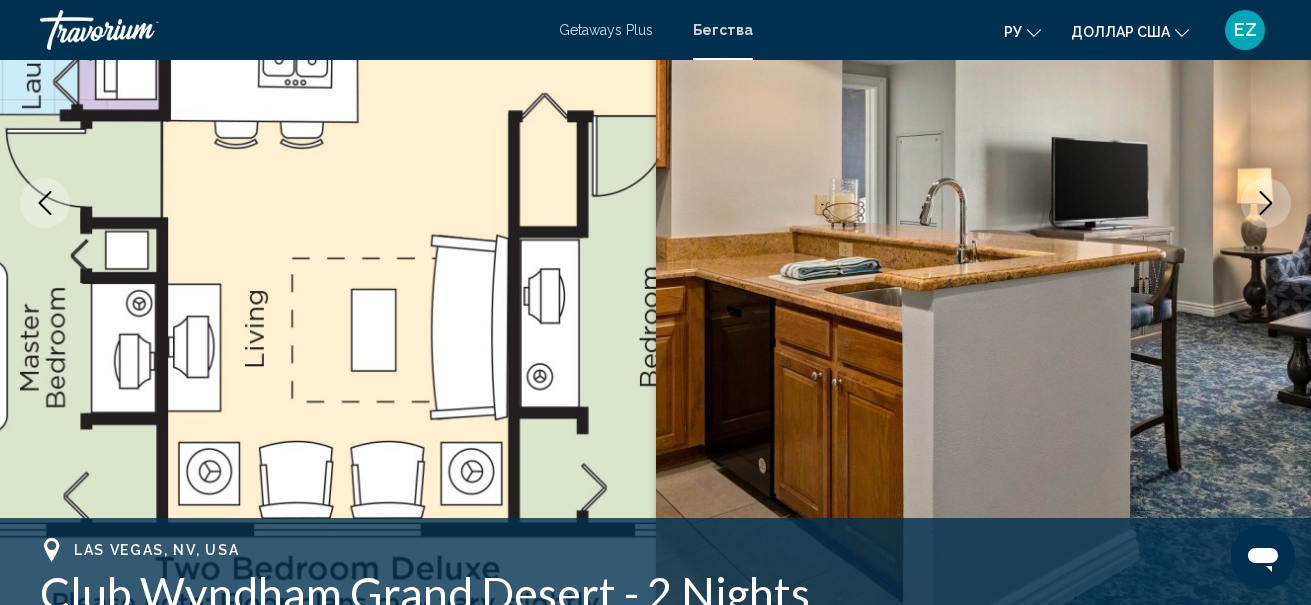 click at bounding box center [1266, 203] 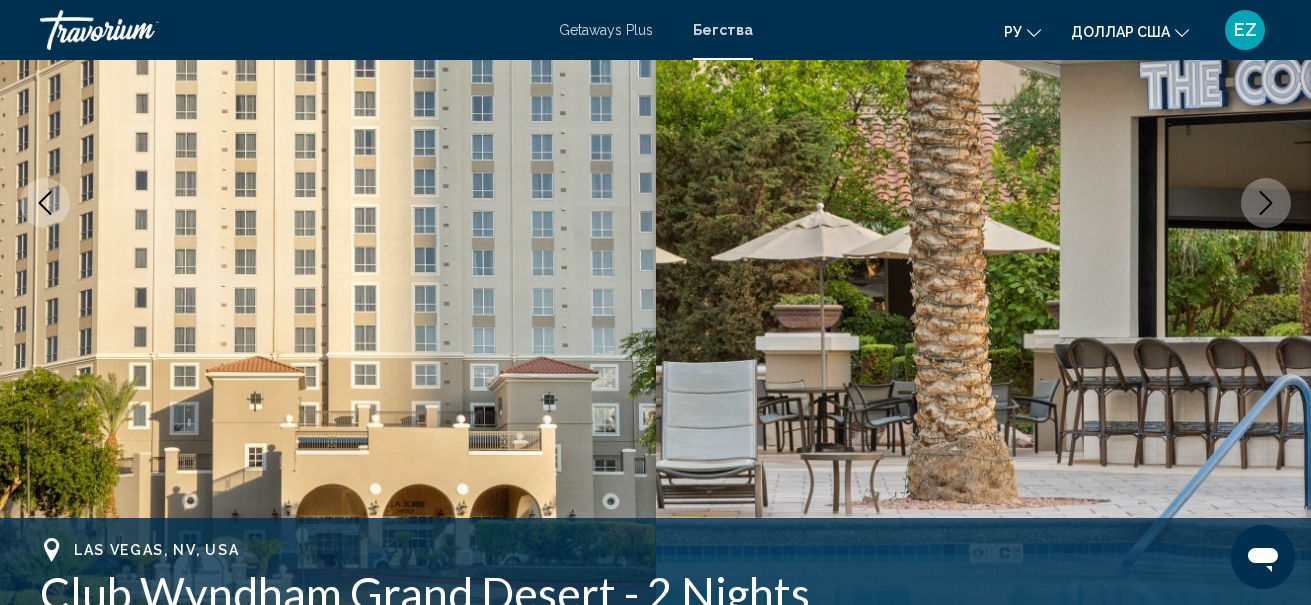 click at bounding box center [1266, 203] 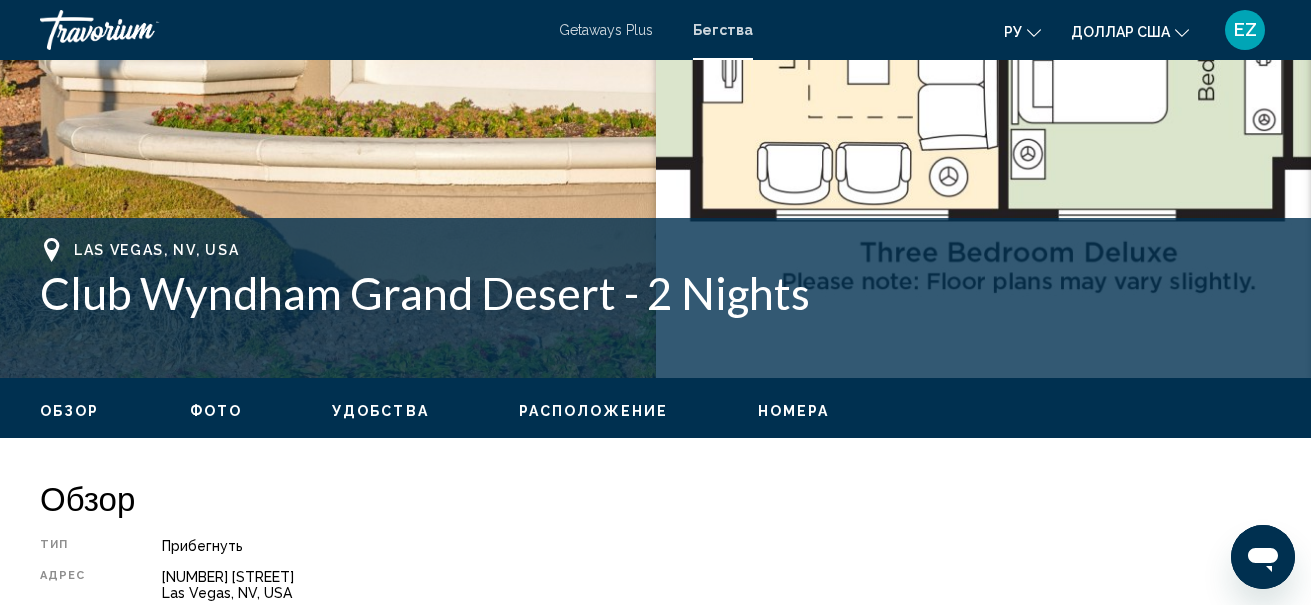 scroll, scrollTop: 832, scrollLeft: 0, axis: vertical 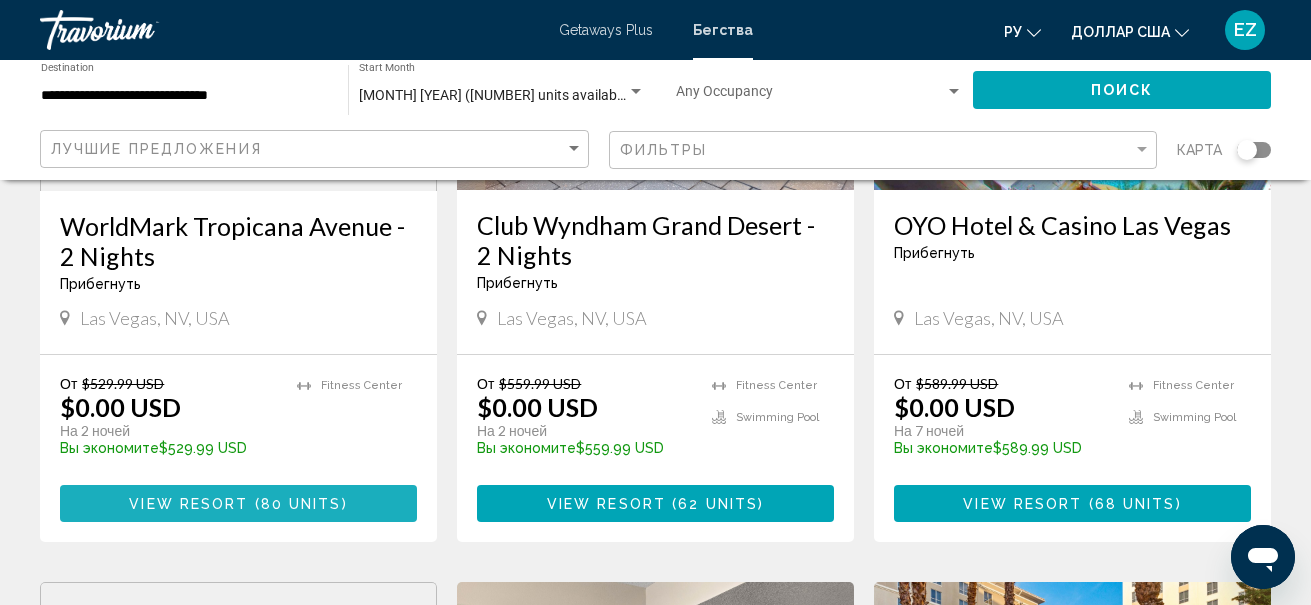 click on "View Resort" at bounding box center (188, 504) 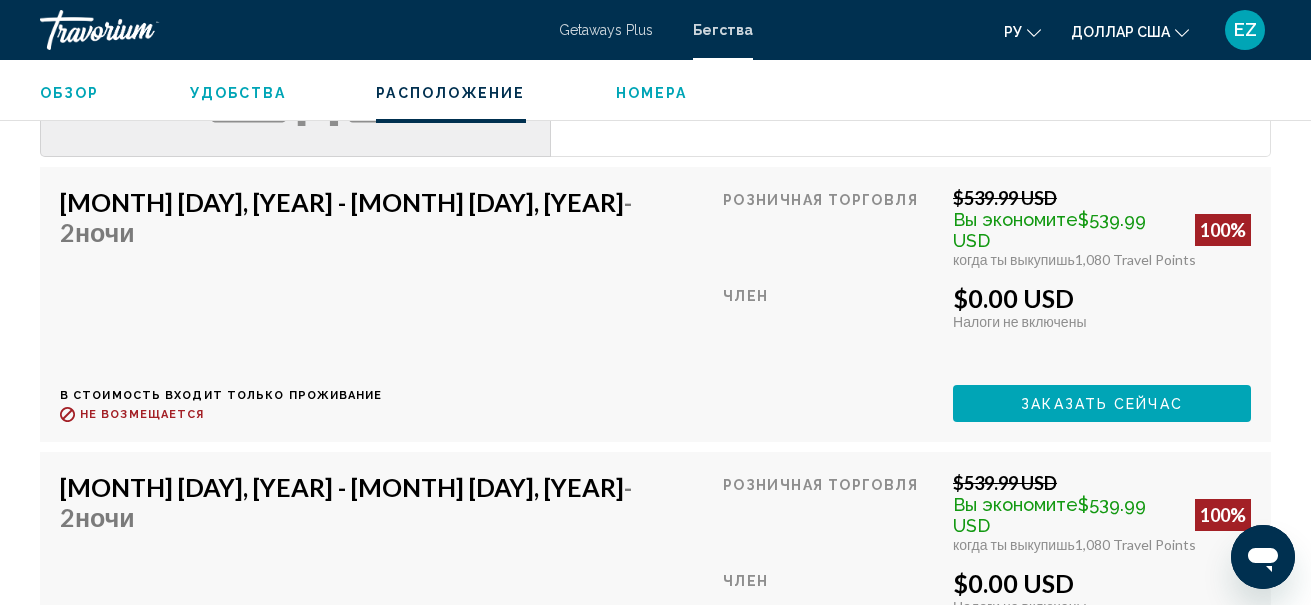 scroll, scrollTop: 2900, scrollLeft: 0, axis: vertical 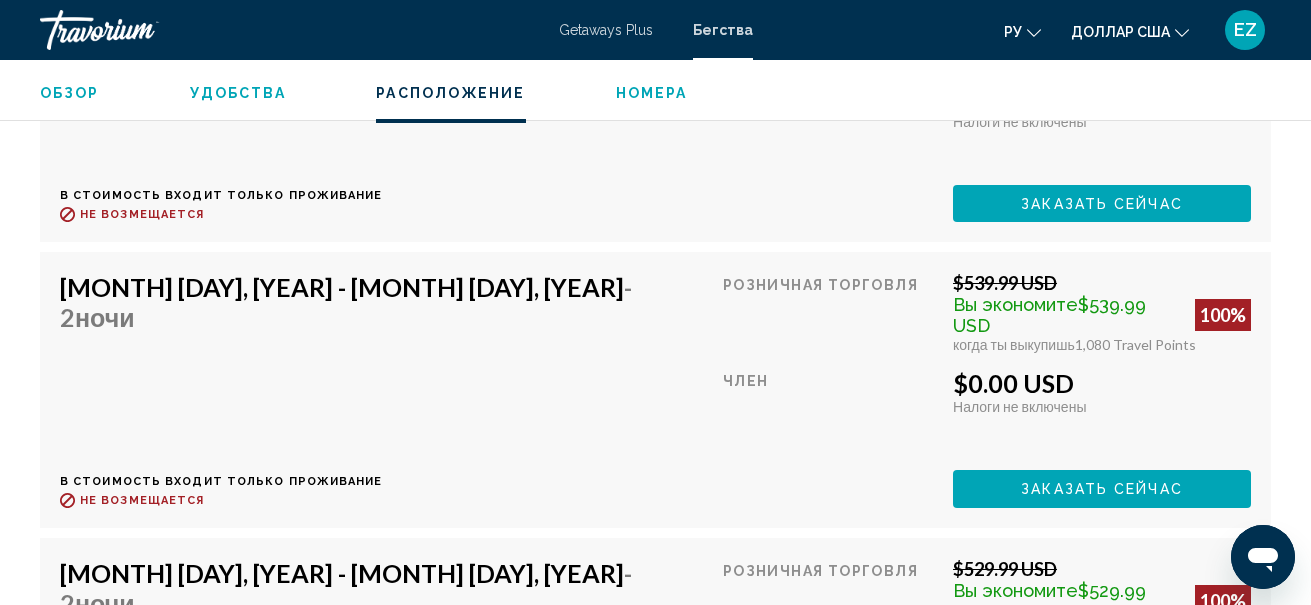 click on "Overview Type Resort All-inclusive No All-inclusive Address 5275 West Tropicana Ave [CITY], [STATE], [COUNTRY] Description WorldMark Tropicana Avenue offers easy access to The Las Vegas Strip from a quiet neighborhood 2.5 miles away. The location is perfect for those who prefer a more tranquil resort experience. Spend your days lounging by the beautiful pool or relaxing in your choice of five hot tubs. Work out in the fitness facility or play games at the recreation center. Barbecue grills are available for our guests. Read more Amenities Fitness Center ATM/banking Billiards or pool table Business center Concierge desk/services Dry cleaning/laundry service Fitness Center Gift shops or newsstand Hot tub Languages spoken onsite Medical facility Movie Rental Multilingual staff Nightclub Onsite - Swimming pool - total number of pools Poolside bar +" at bounding box center (655, 1567) 